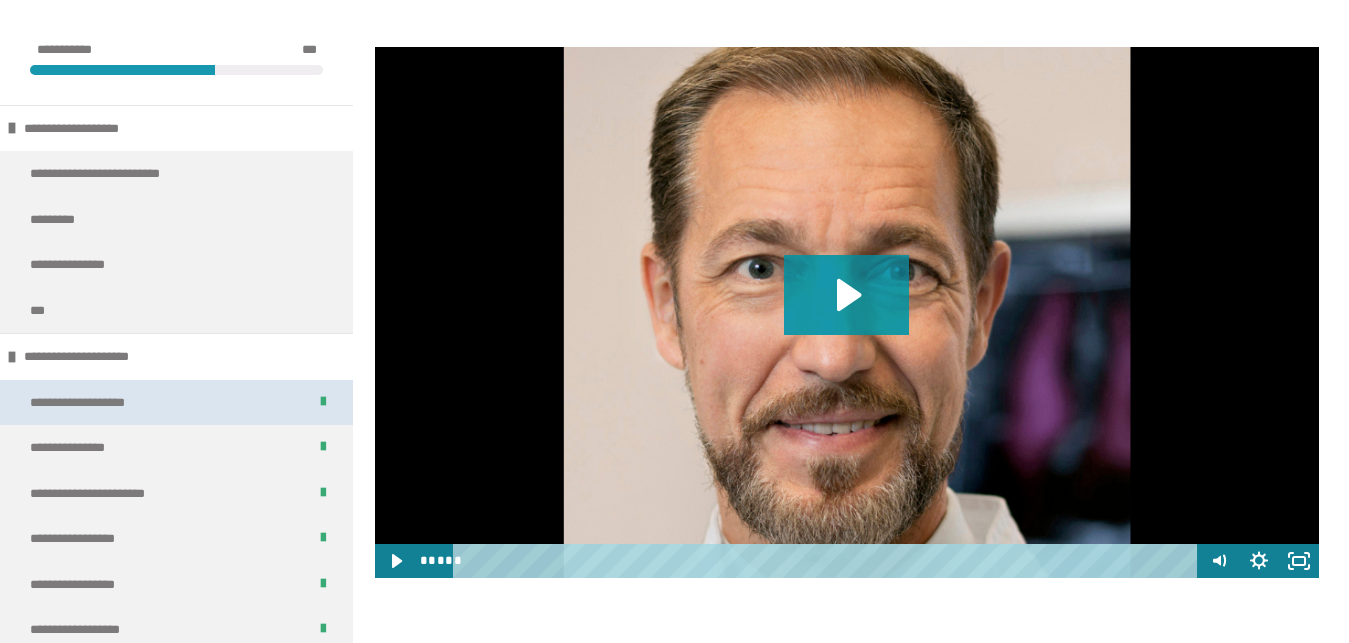 scroll, scrollTop: 714, scrollLeft: 0, axis: vertical 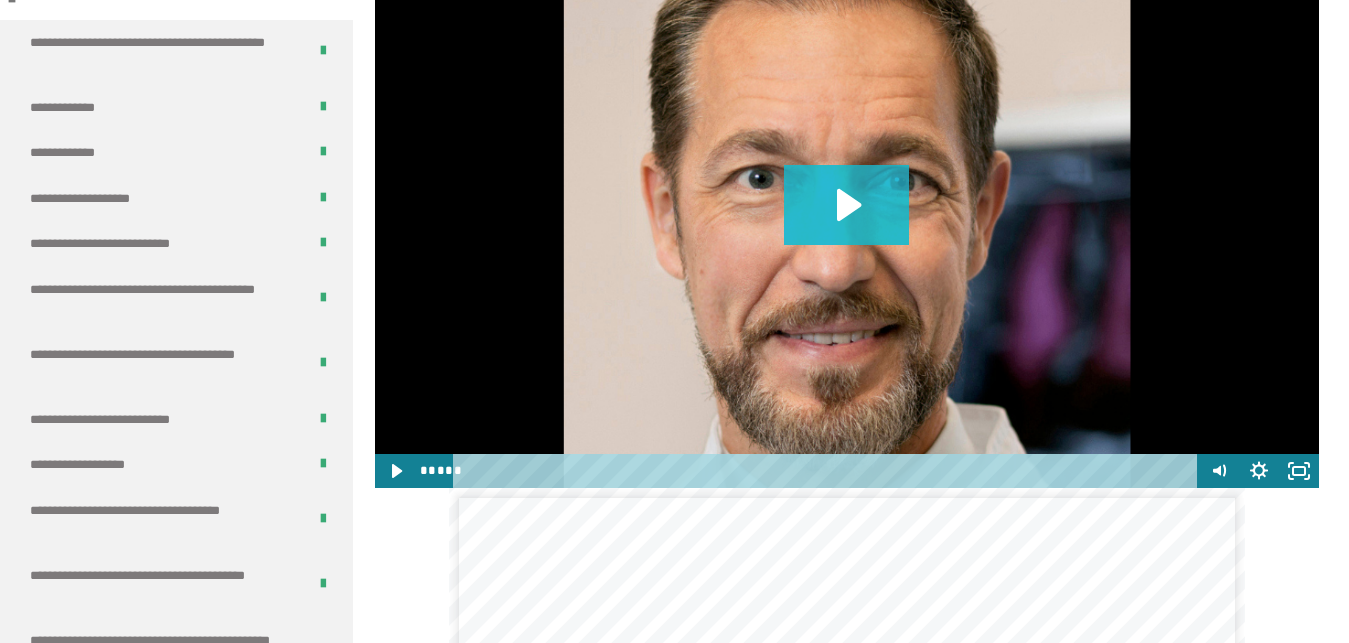 click 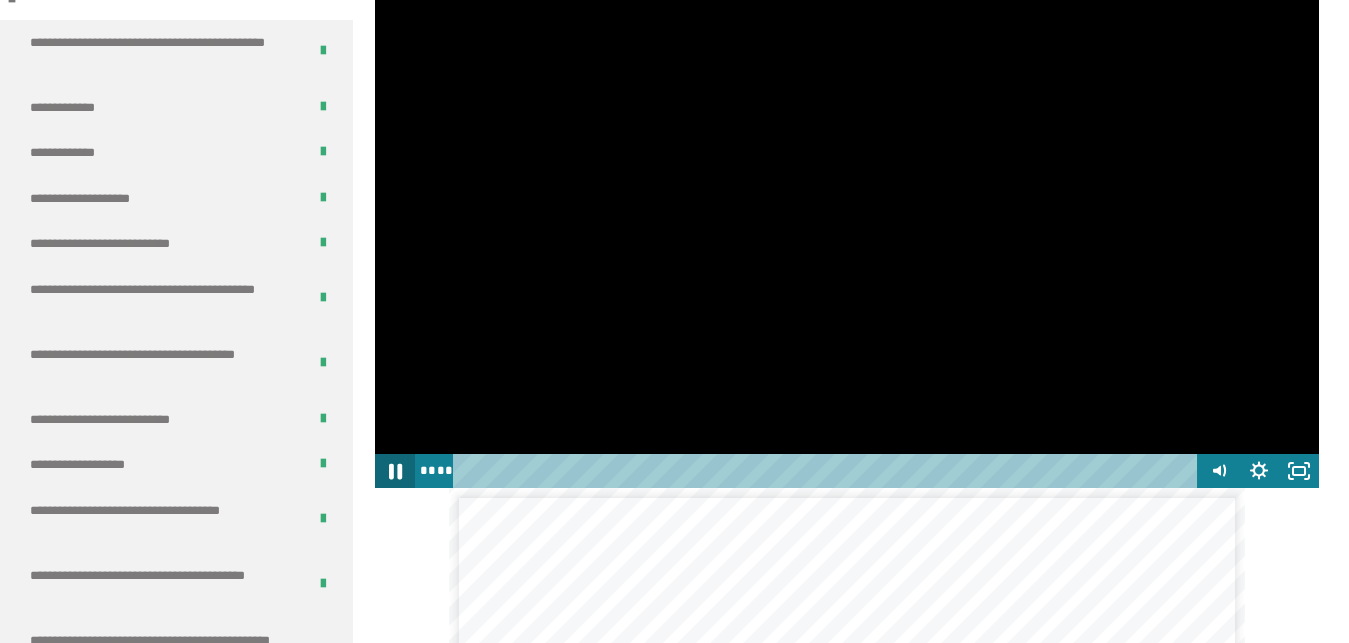 click 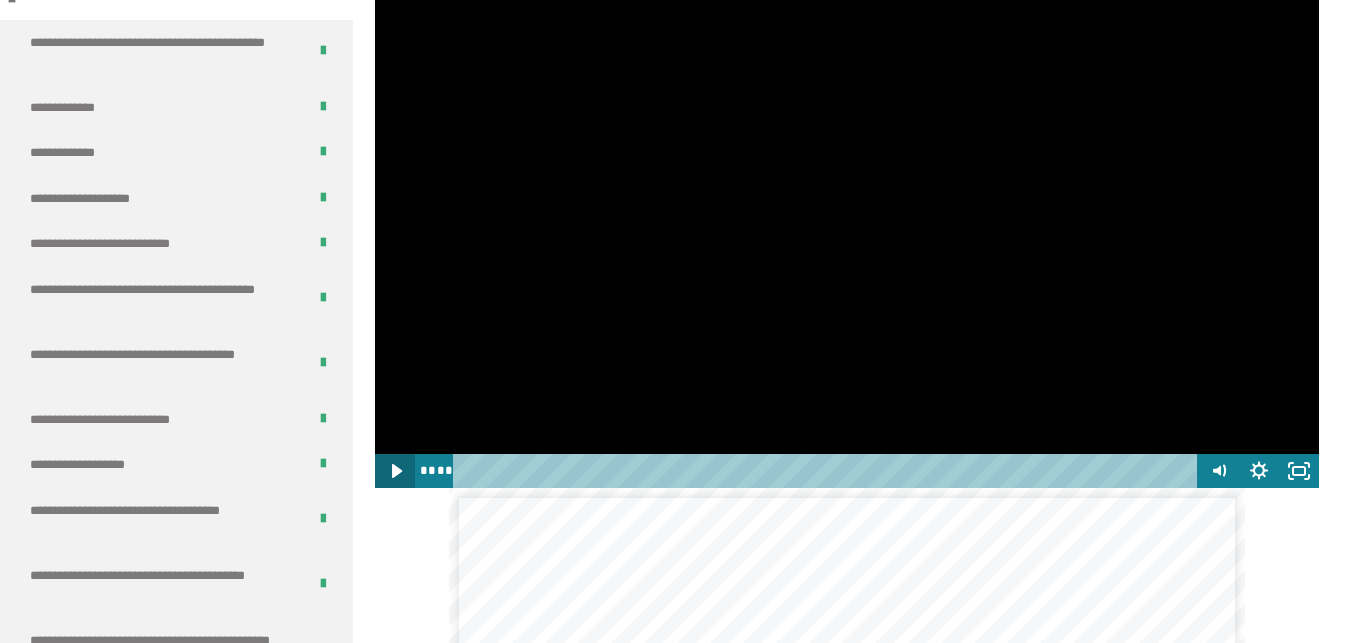 click 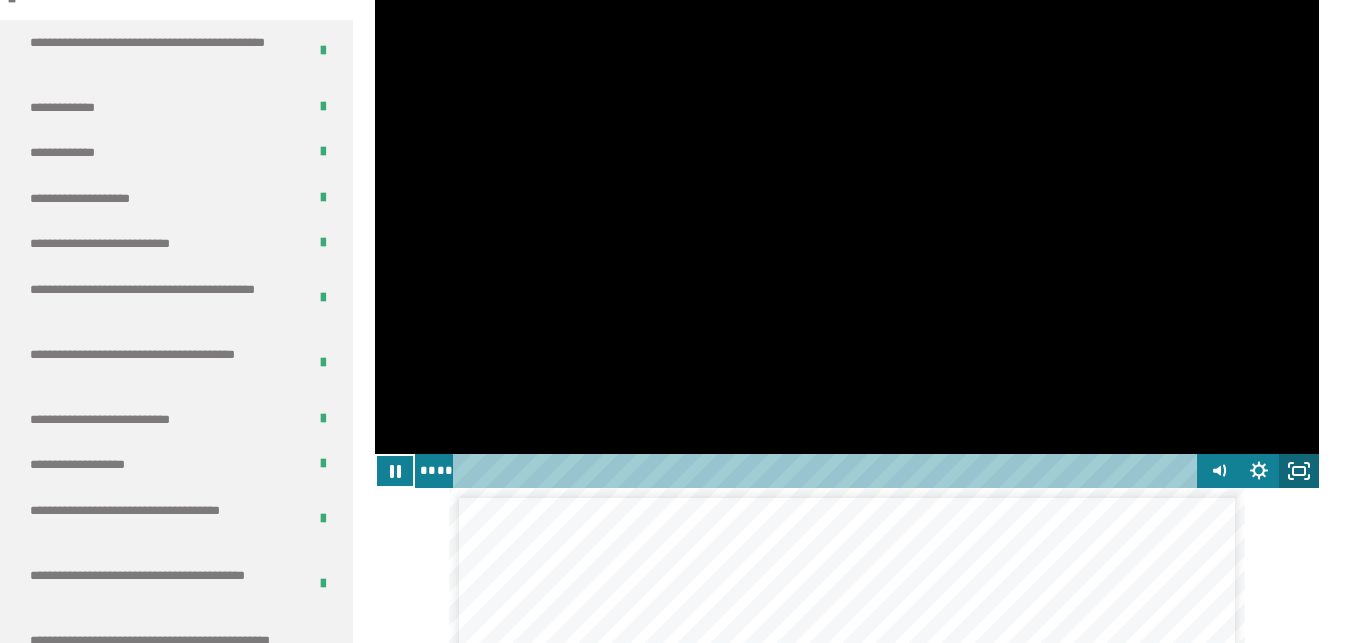 click 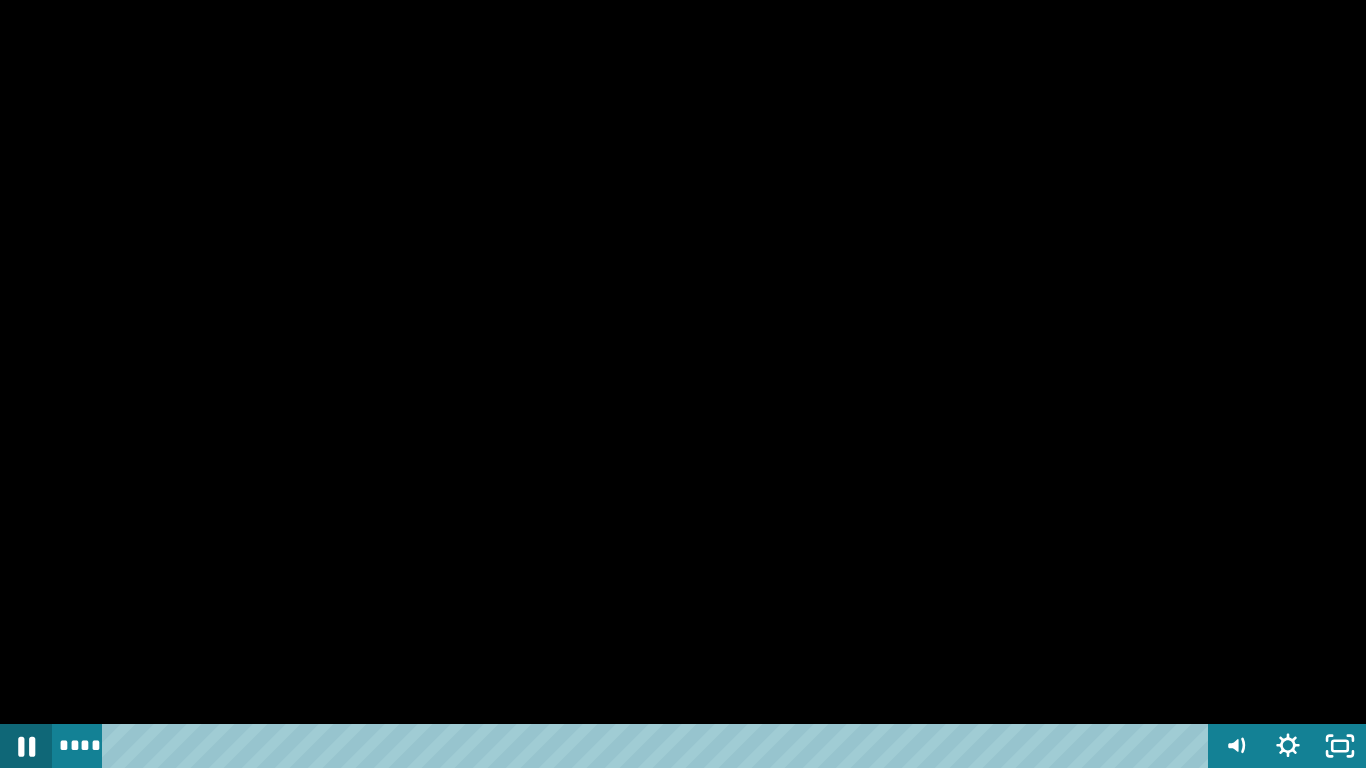 click 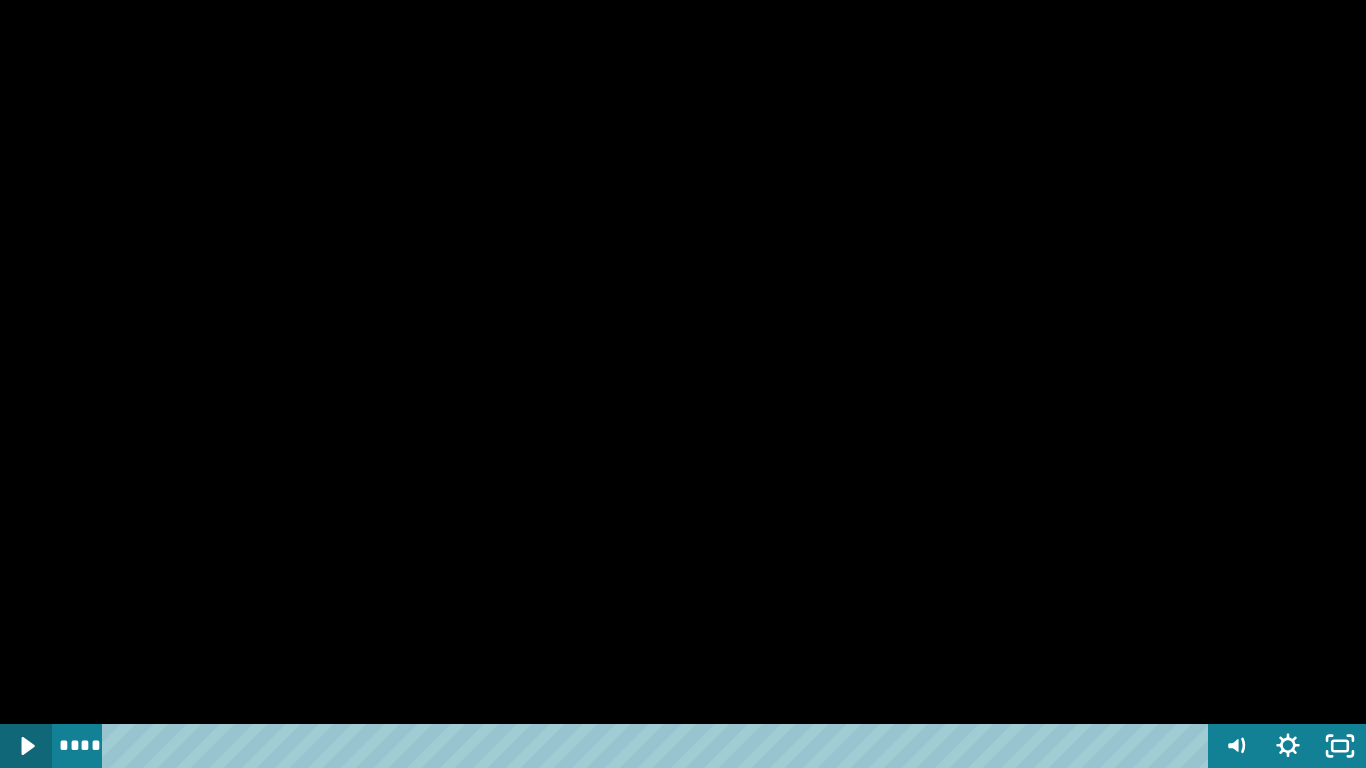 click 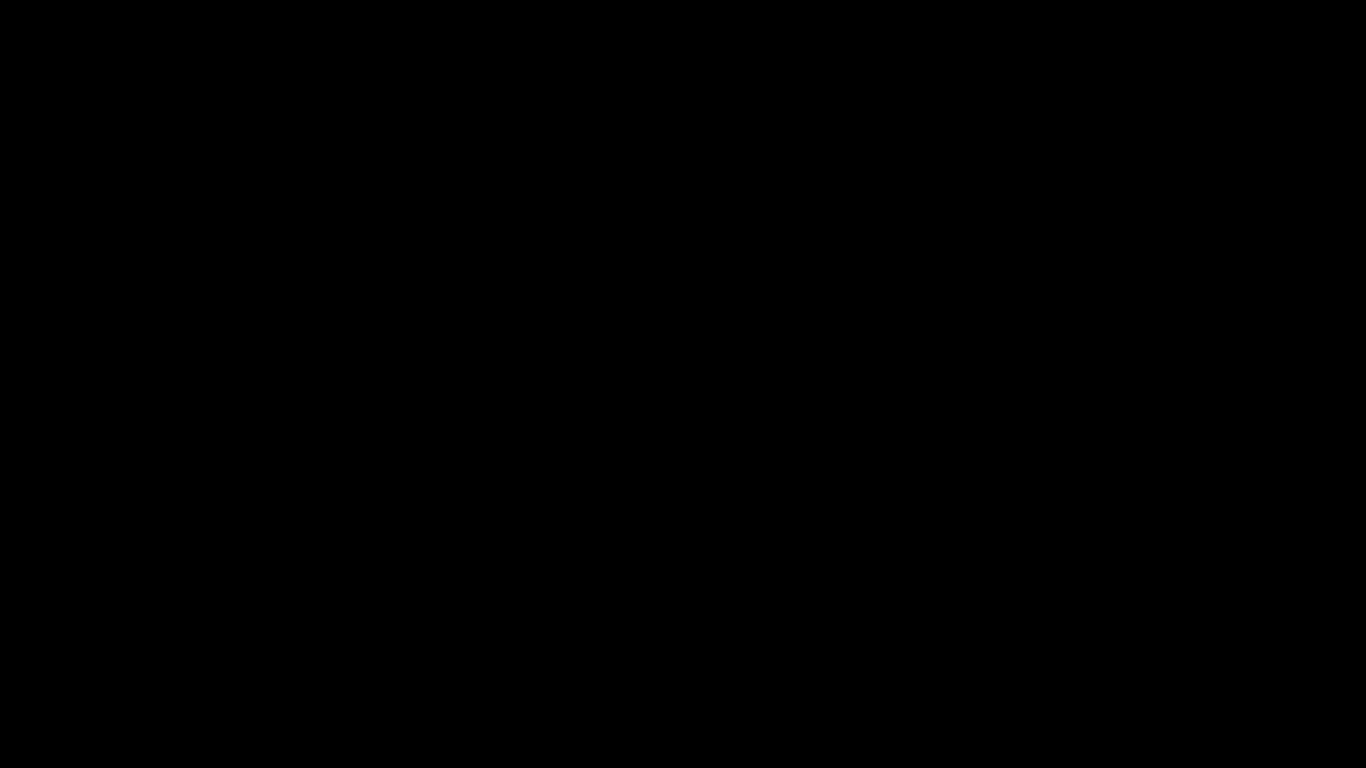 type 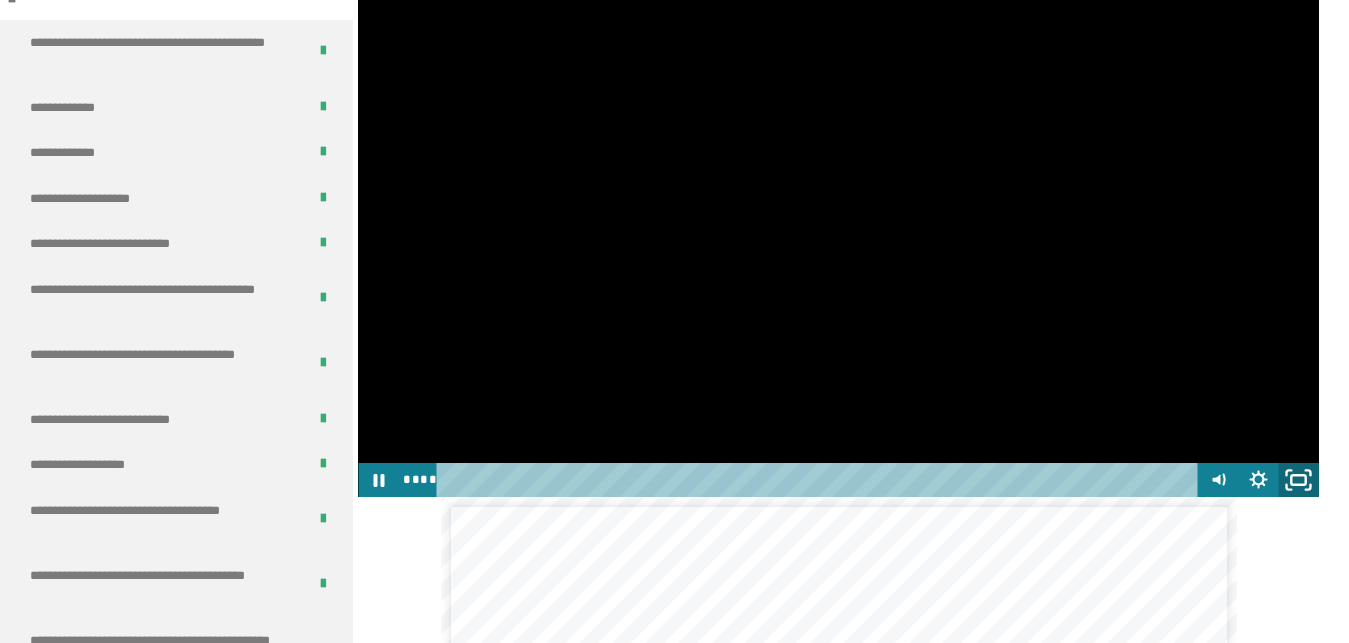 click 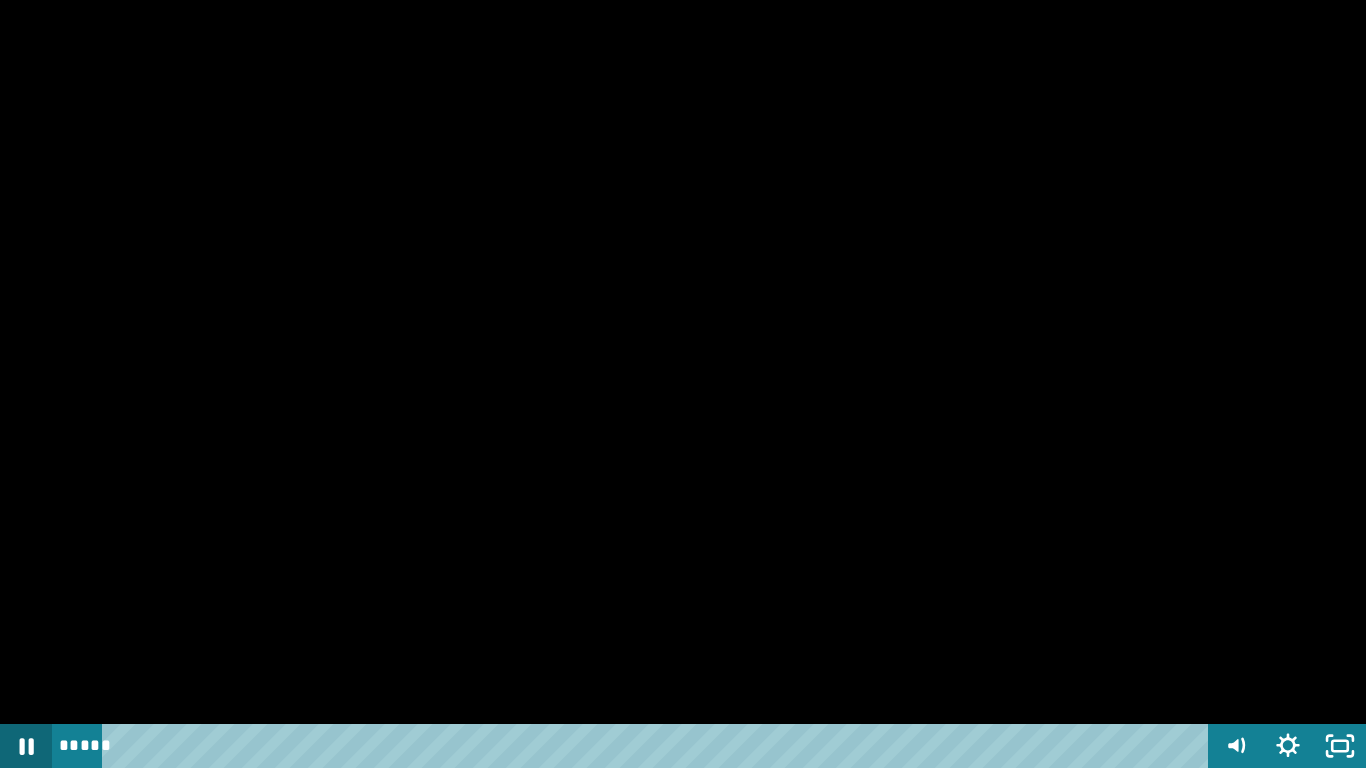 click 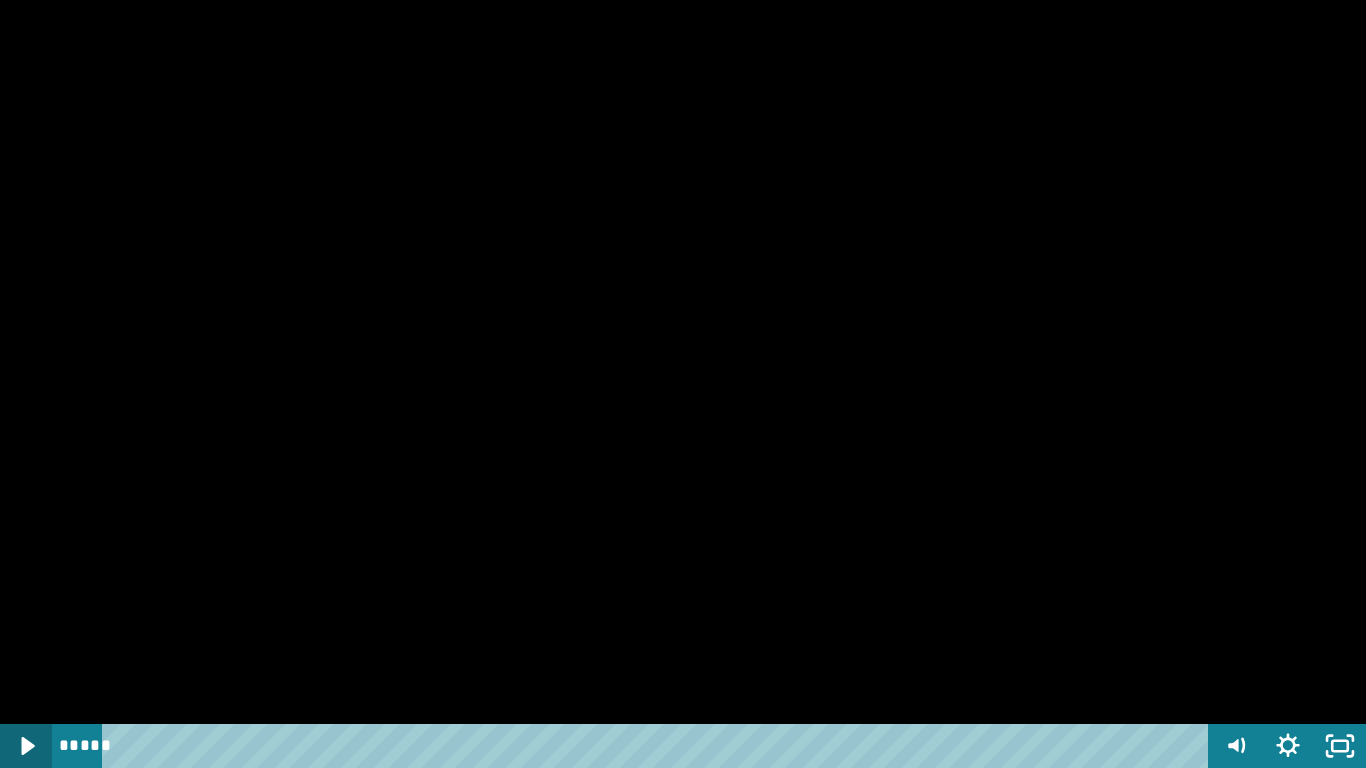 click 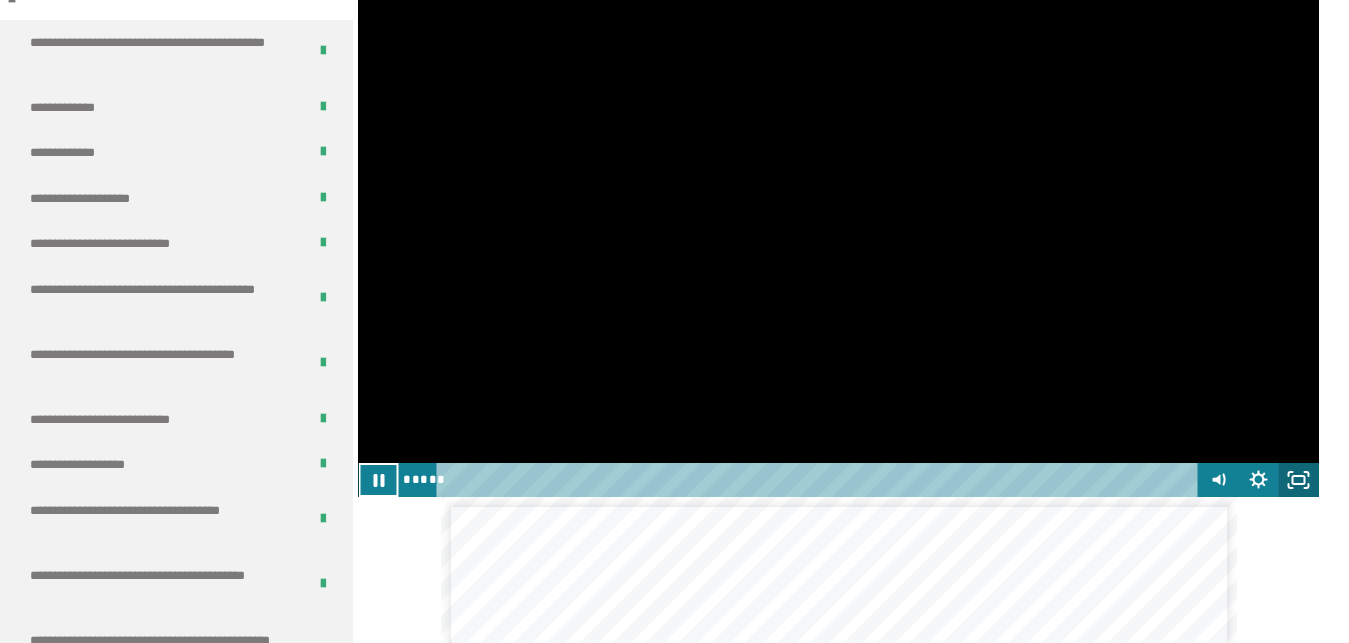 click 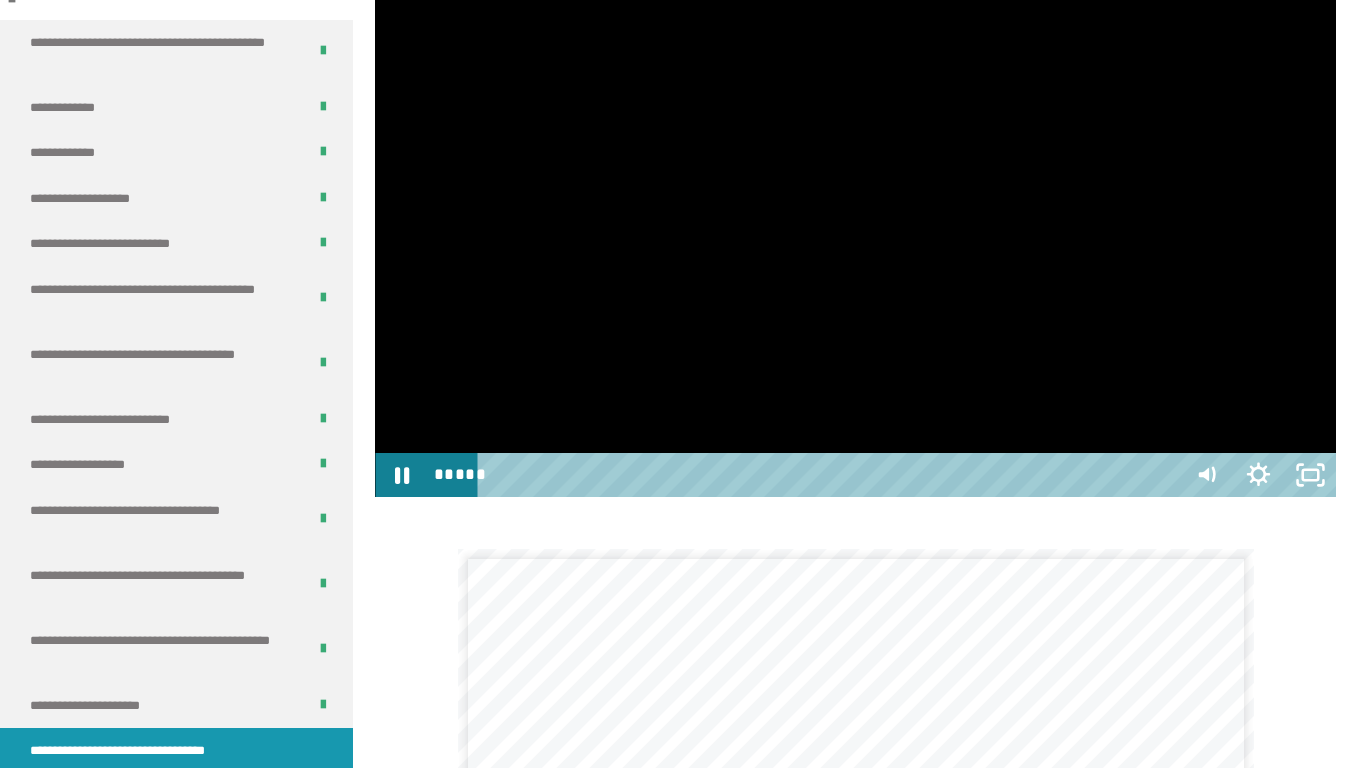 type 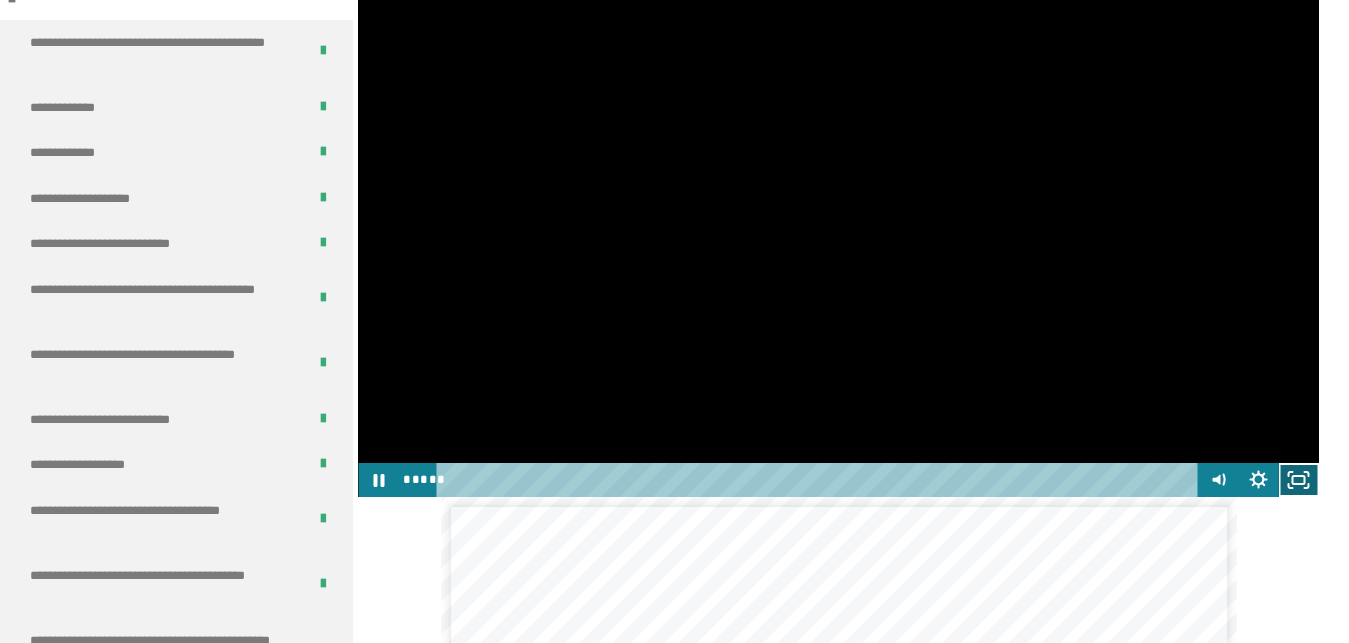 click 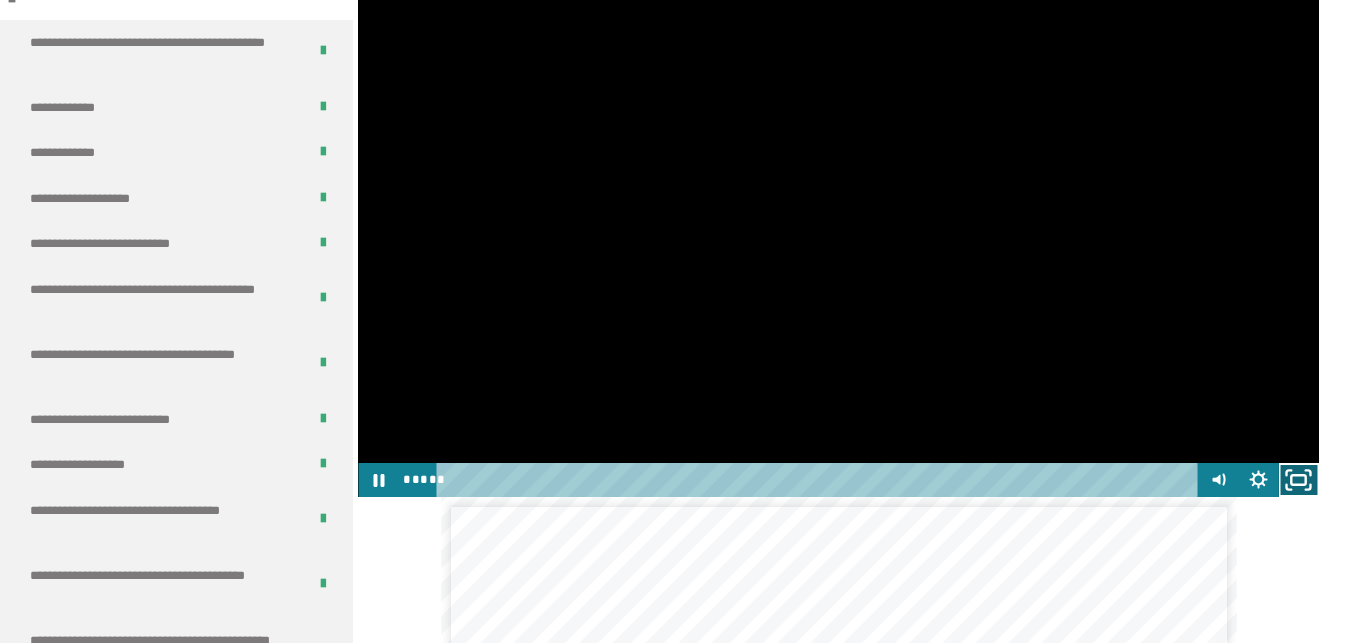 click 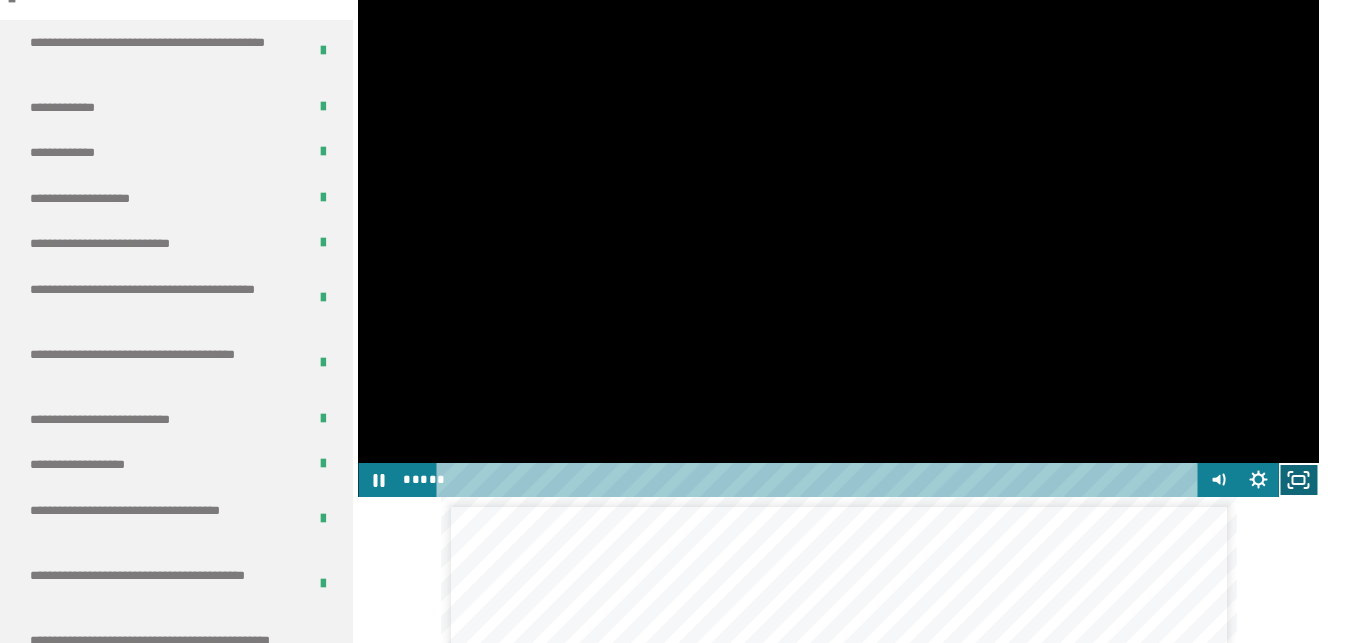 click 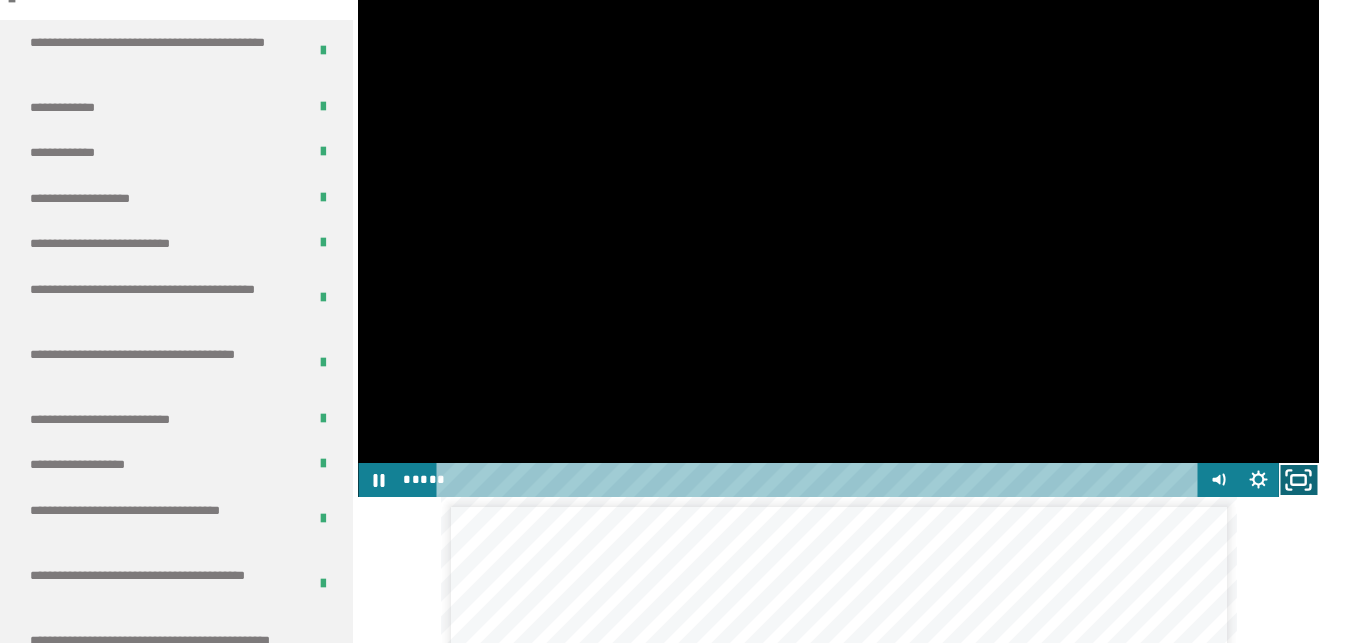 click 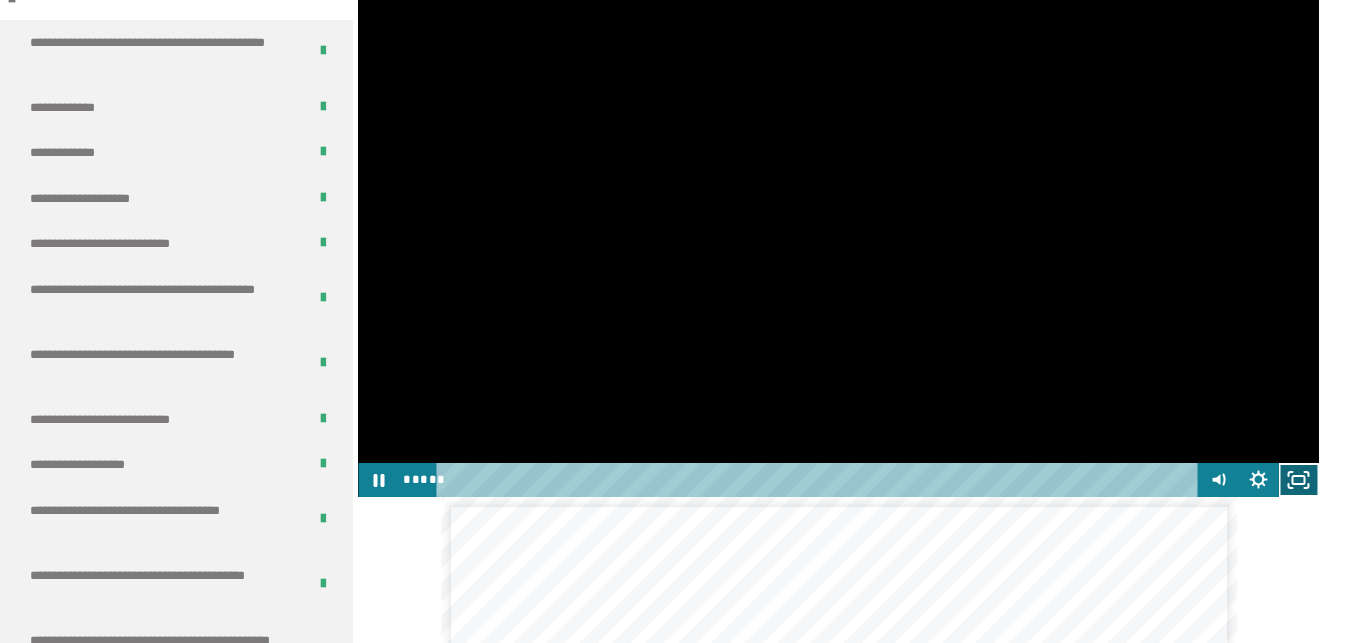 click 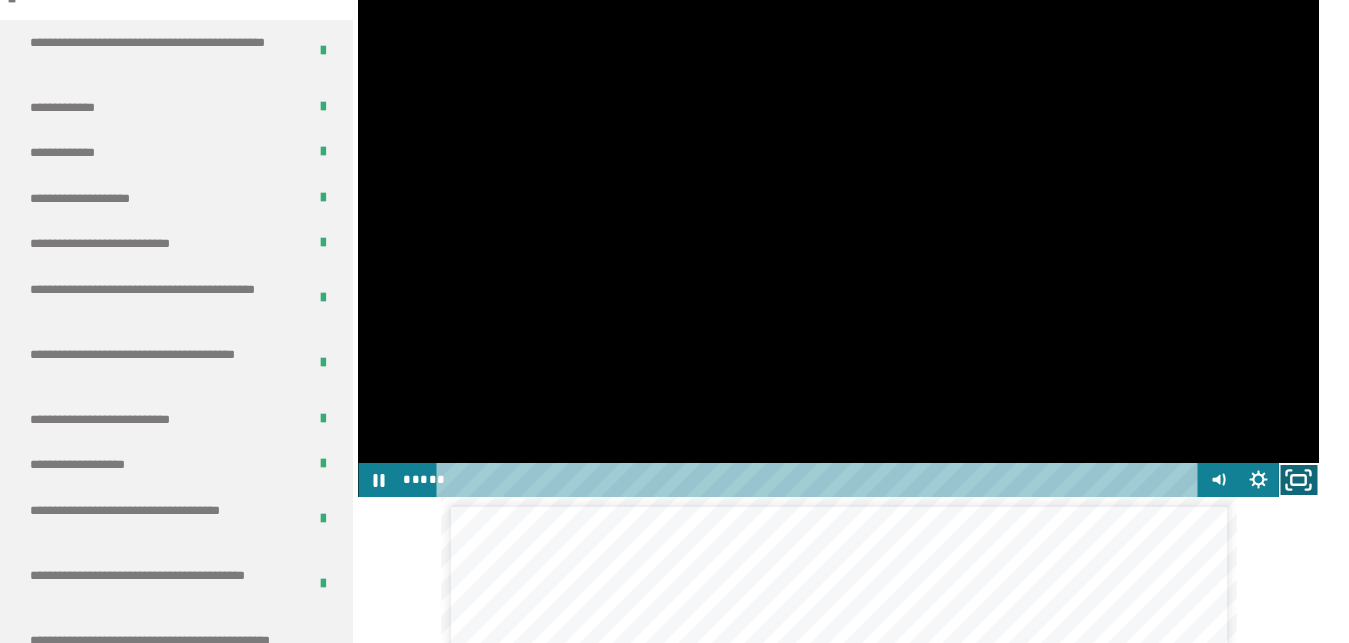 click 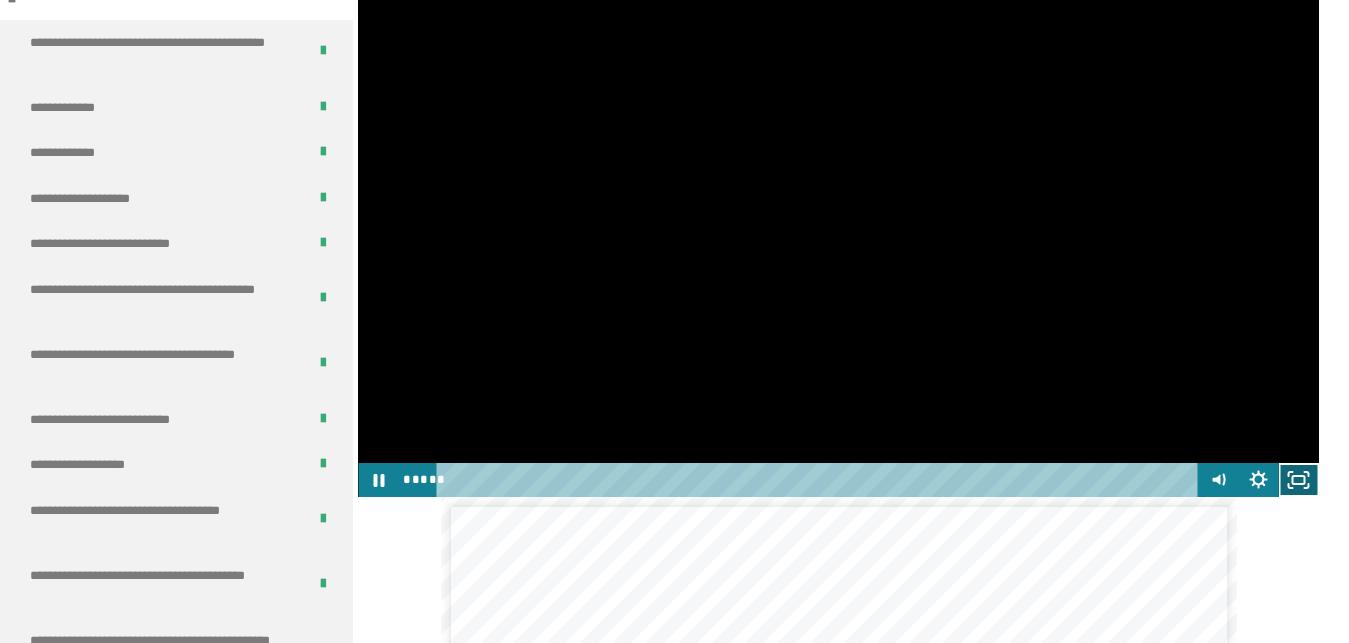 click 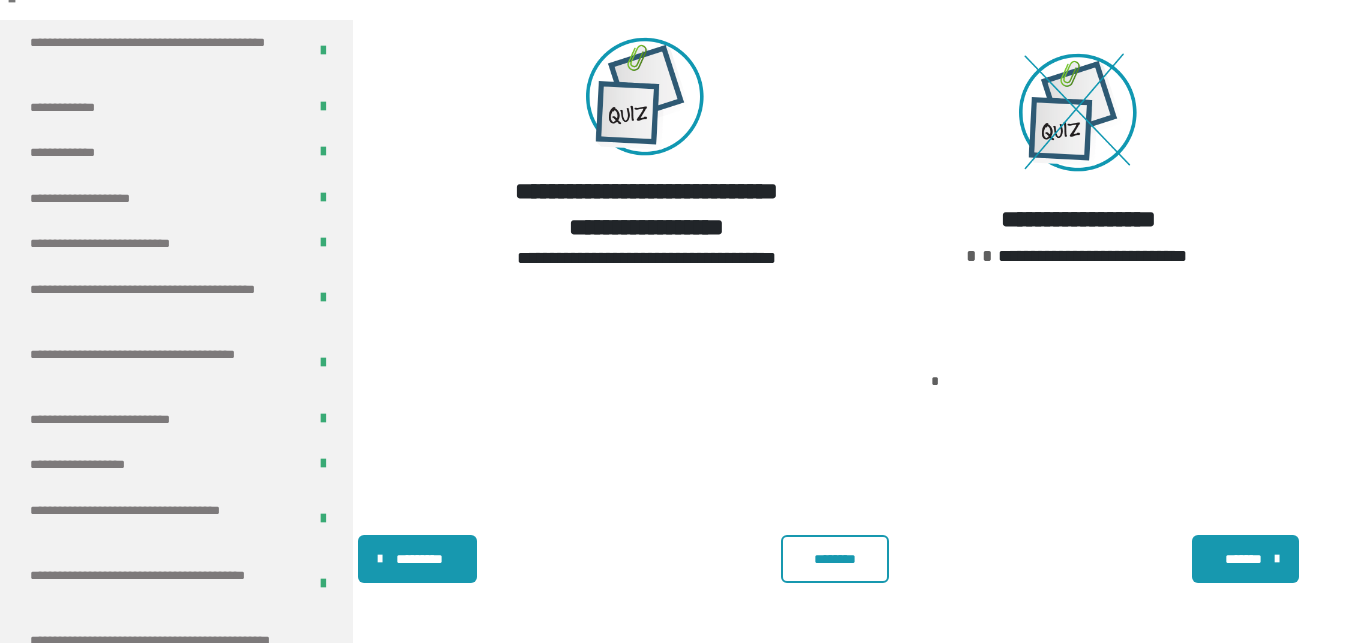 scroll, scrollTop: 3062, scrollLeft: 0, axis: vertical 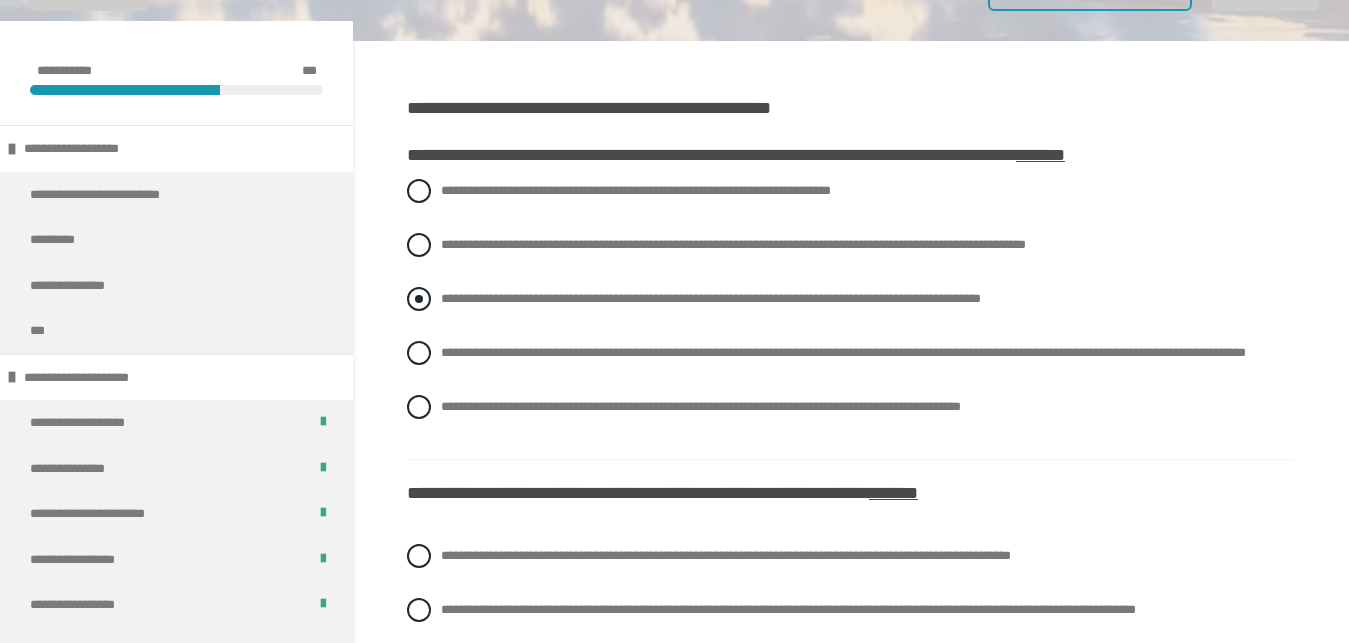 click at bounding box center [419, 299] 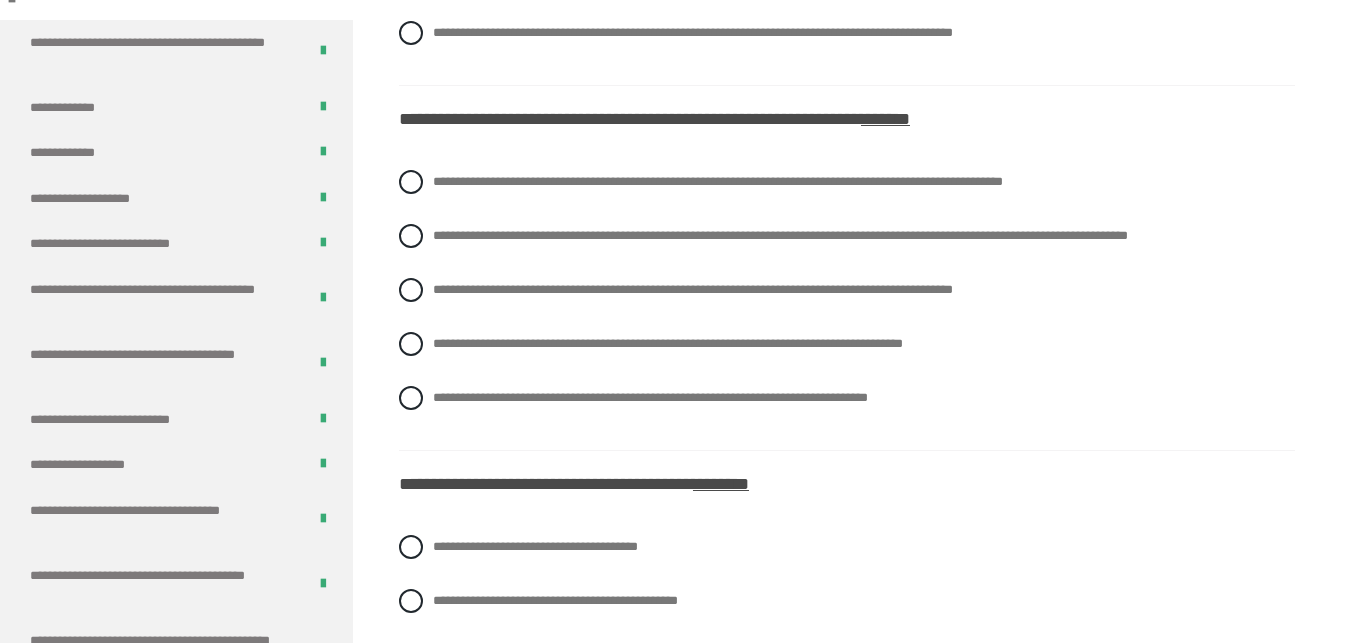 scroll, scrollTop: 816, scrollLeft: 0, axis: vertical 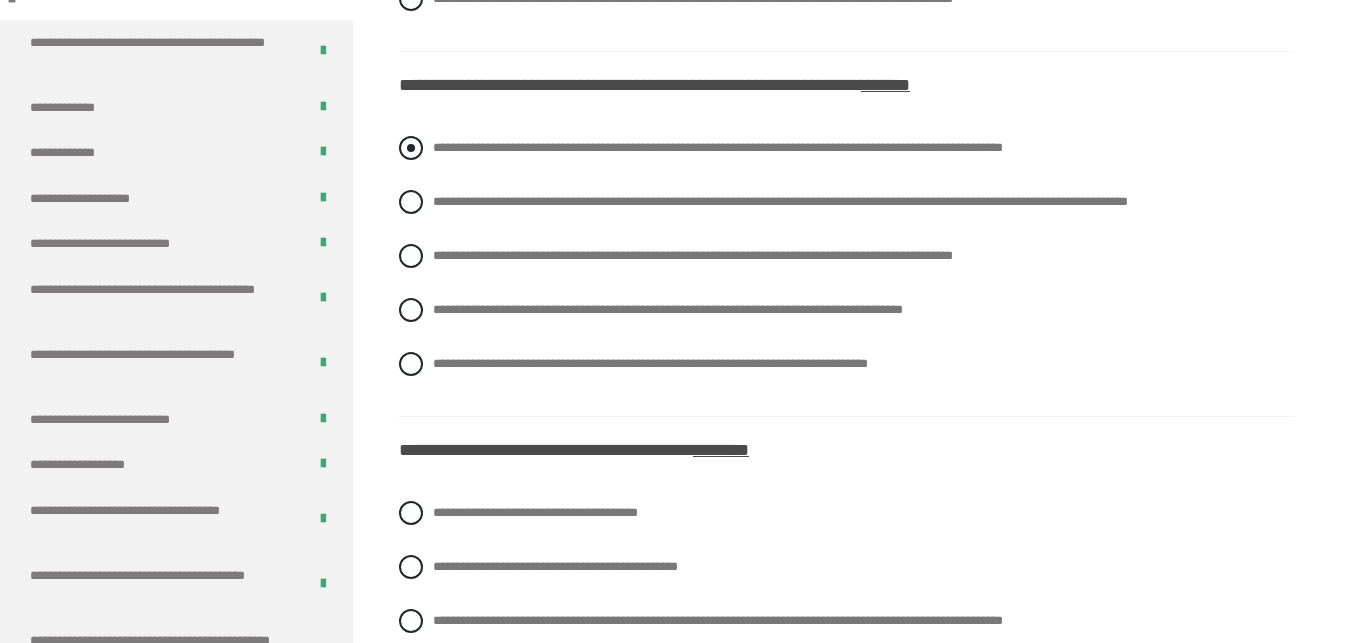 click on "**********" at bounding box center (718, 147) 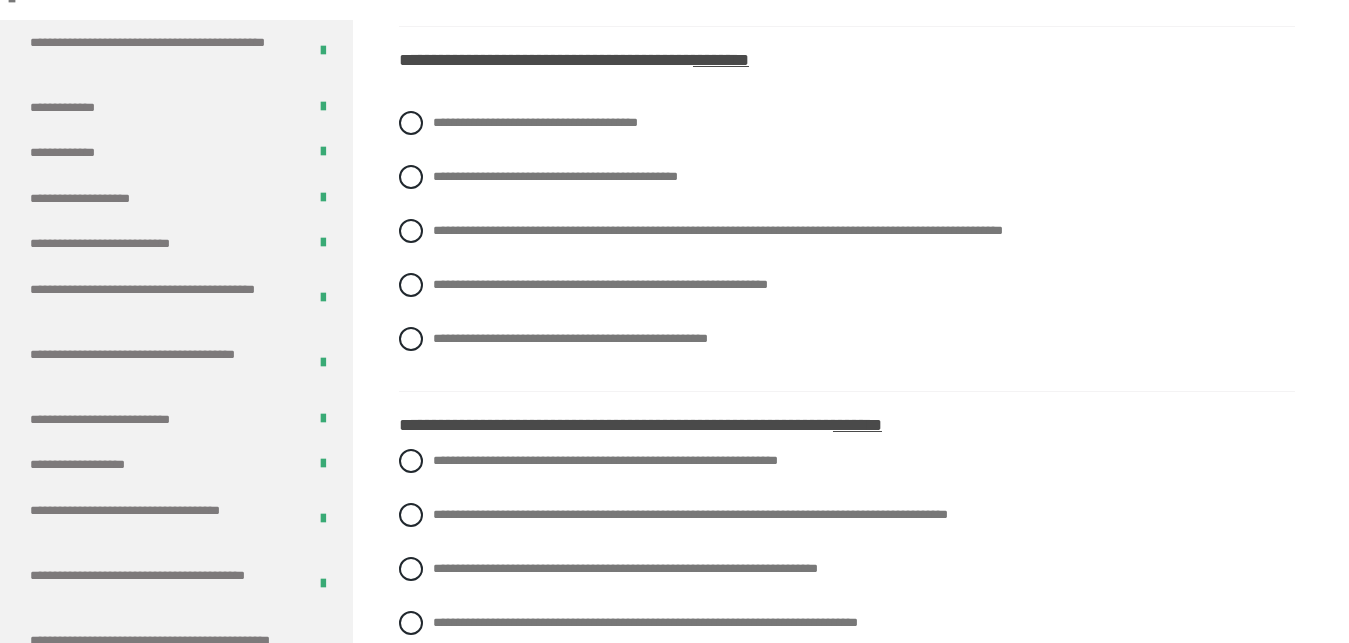 scroll, scrollTop: 1224, scrollLeft: 0, axis: vertical 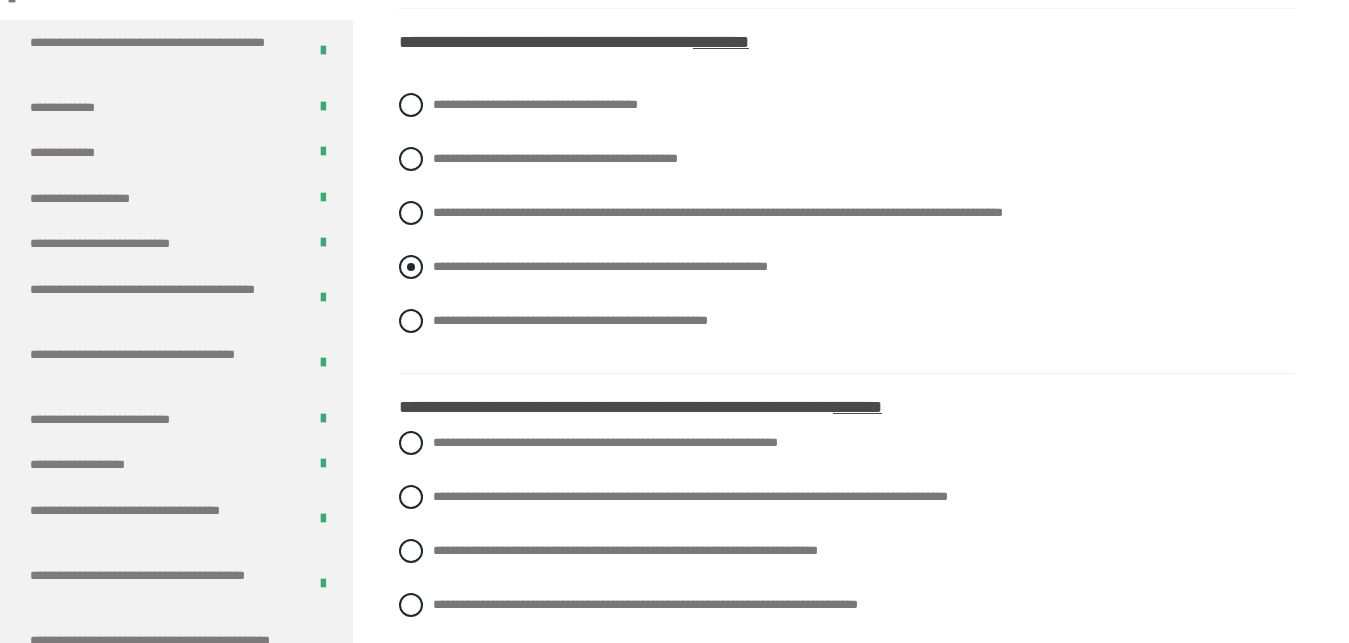 click on "**********" at bounding box center [600, 266] 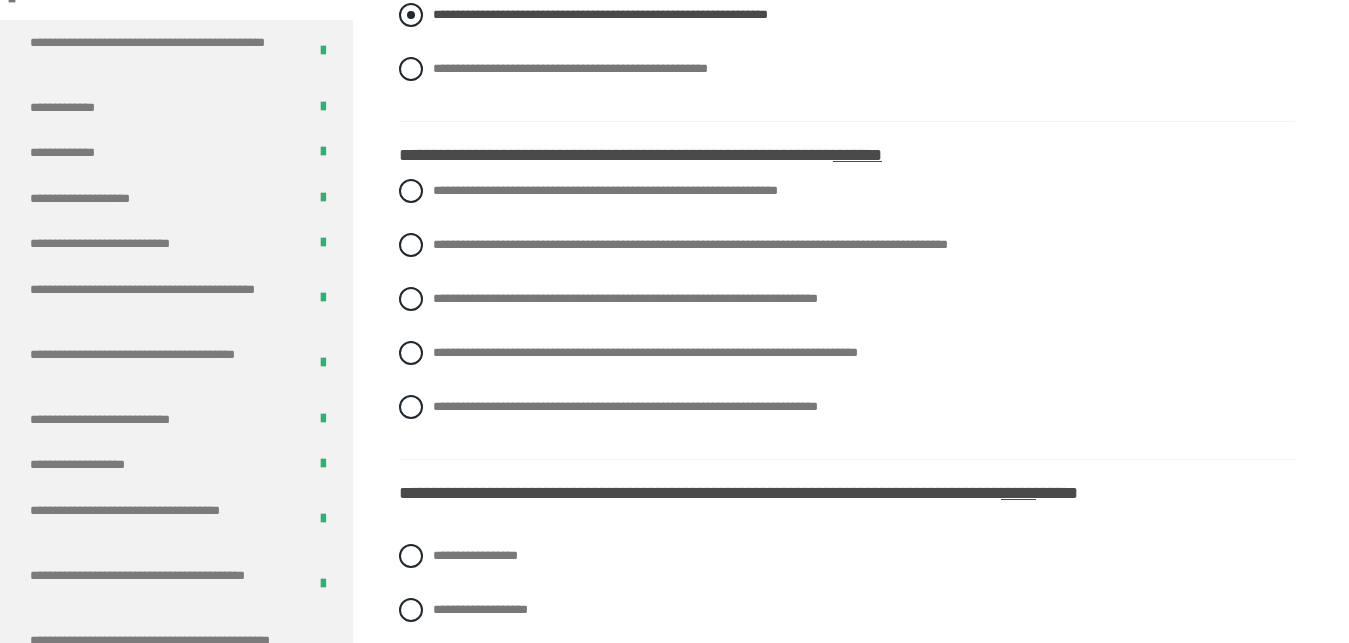 scroll, scrollTop: 1530, scrollLeft: 0, axis: vertical 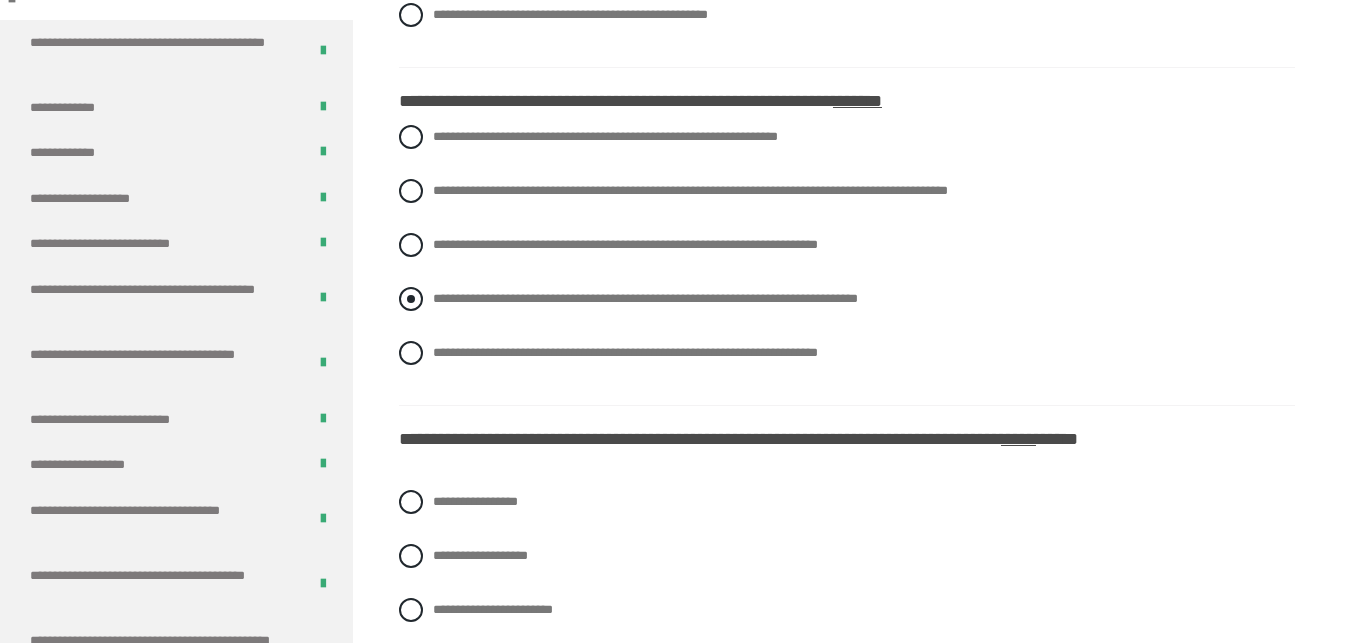 click on "**********" at bounding box center [847, 299] 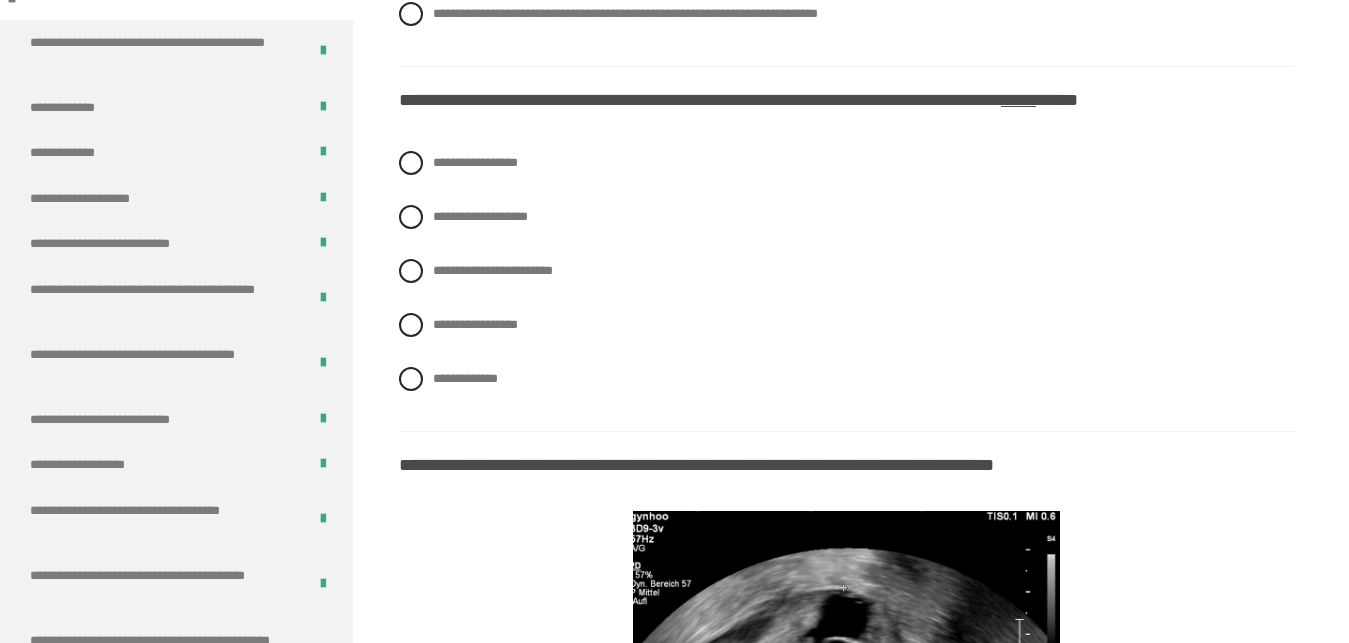 scroll, scrollTop: 1836, scrollLeft: 0, axis: vertical 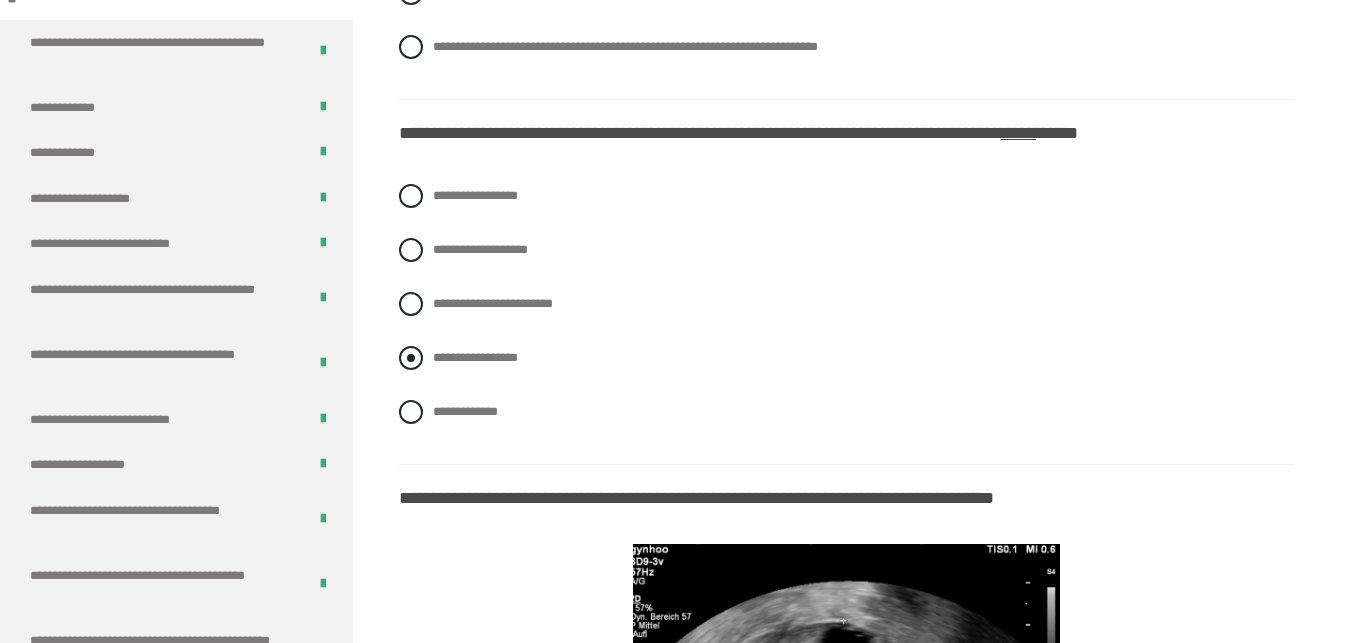 click on "**********" at bounding box center [475, 357] 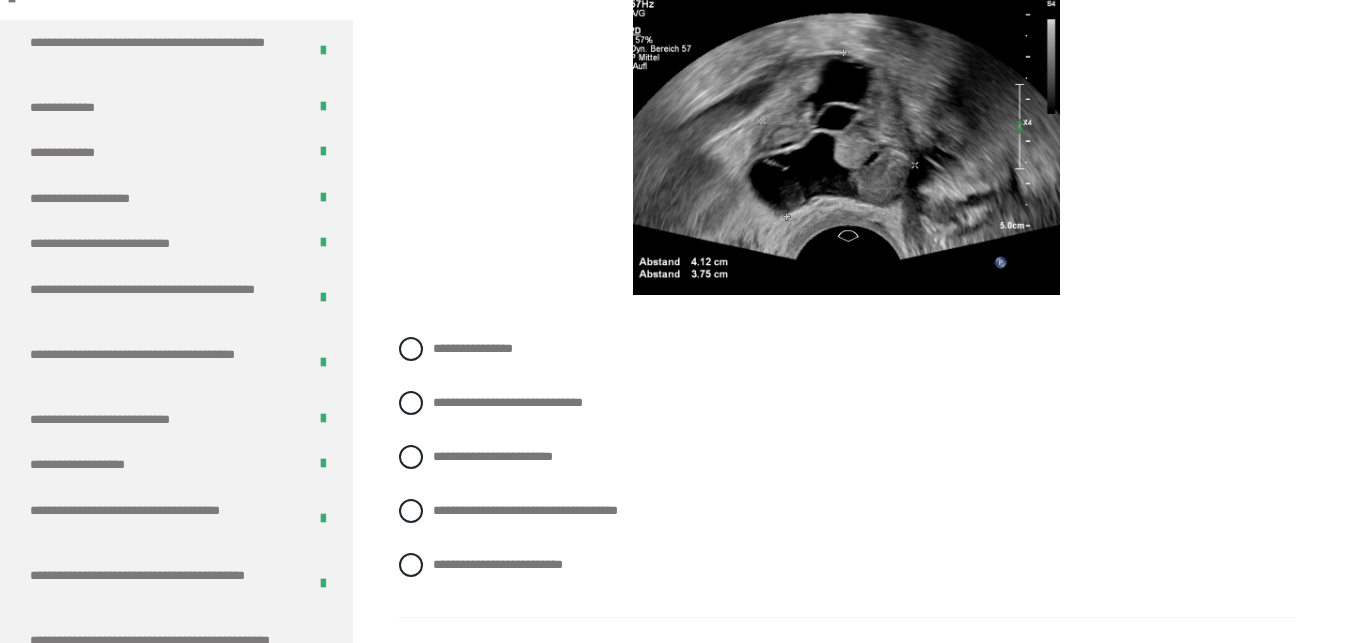 scroll, scrollTop: 2448, scrollLeft: 0, axis: vertical 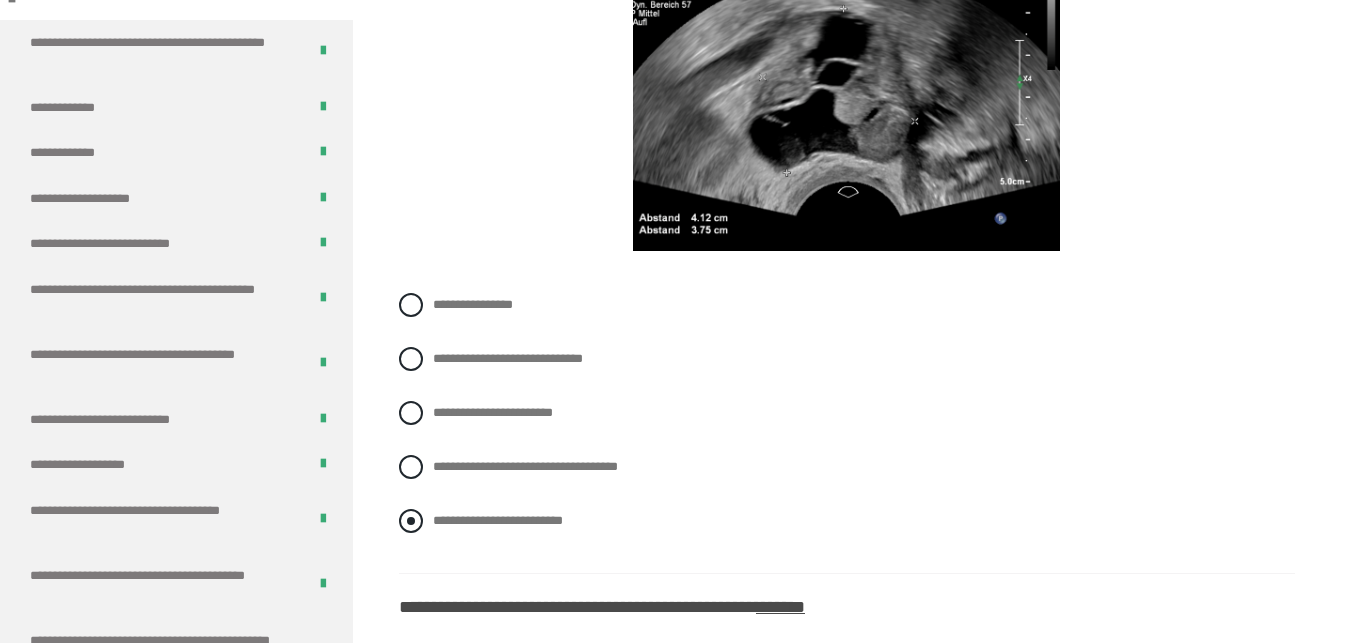 click on "**********" at bounding box center [847, 521] 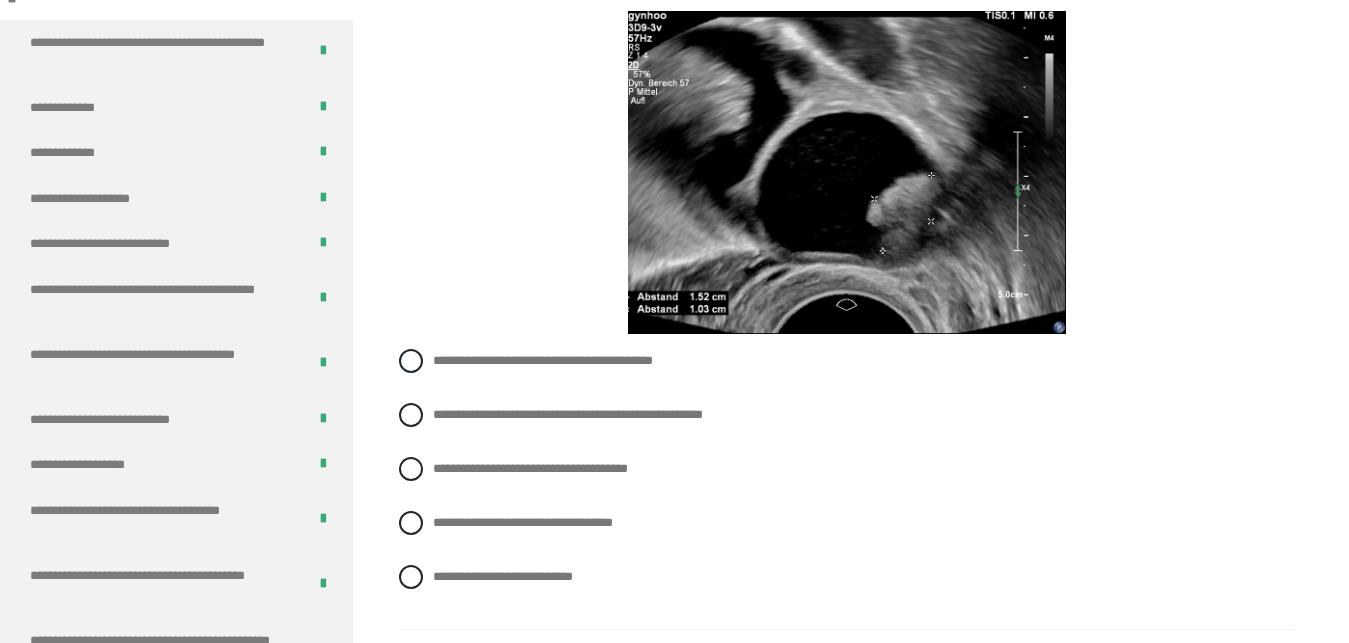 scroll, scrollTop: 3162, scrollLeft: 0, axis: vertical 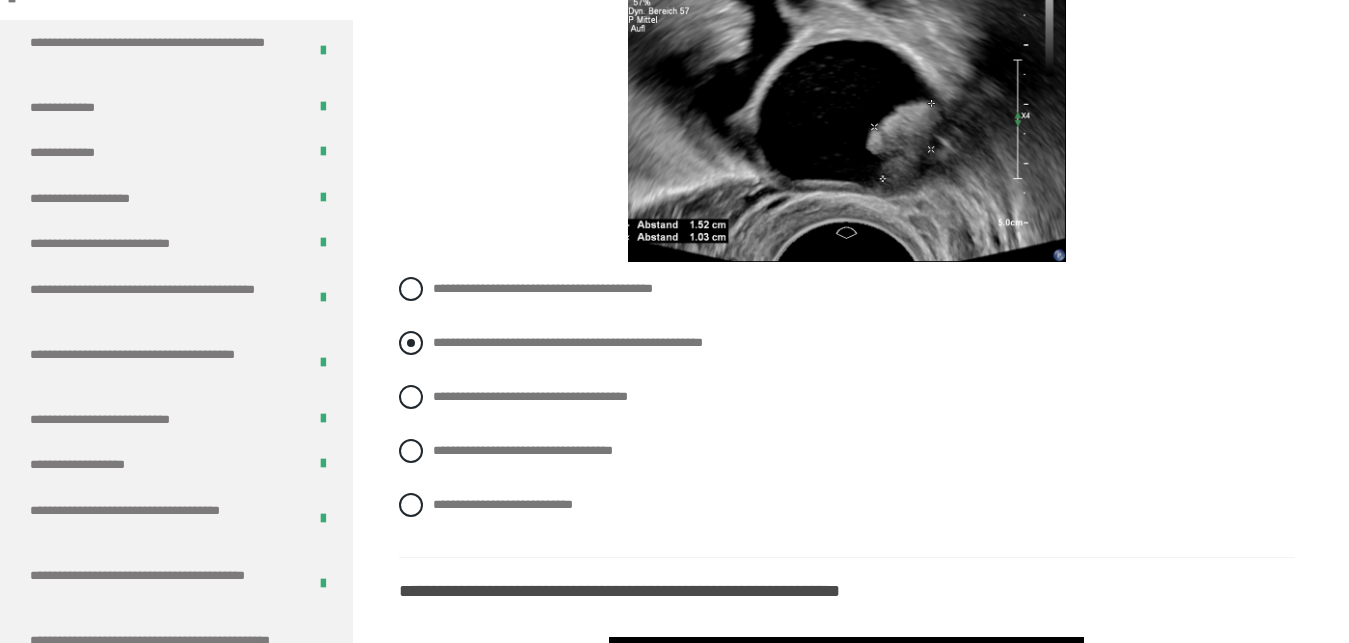 click on "**********" at bounding box center [568, 342] 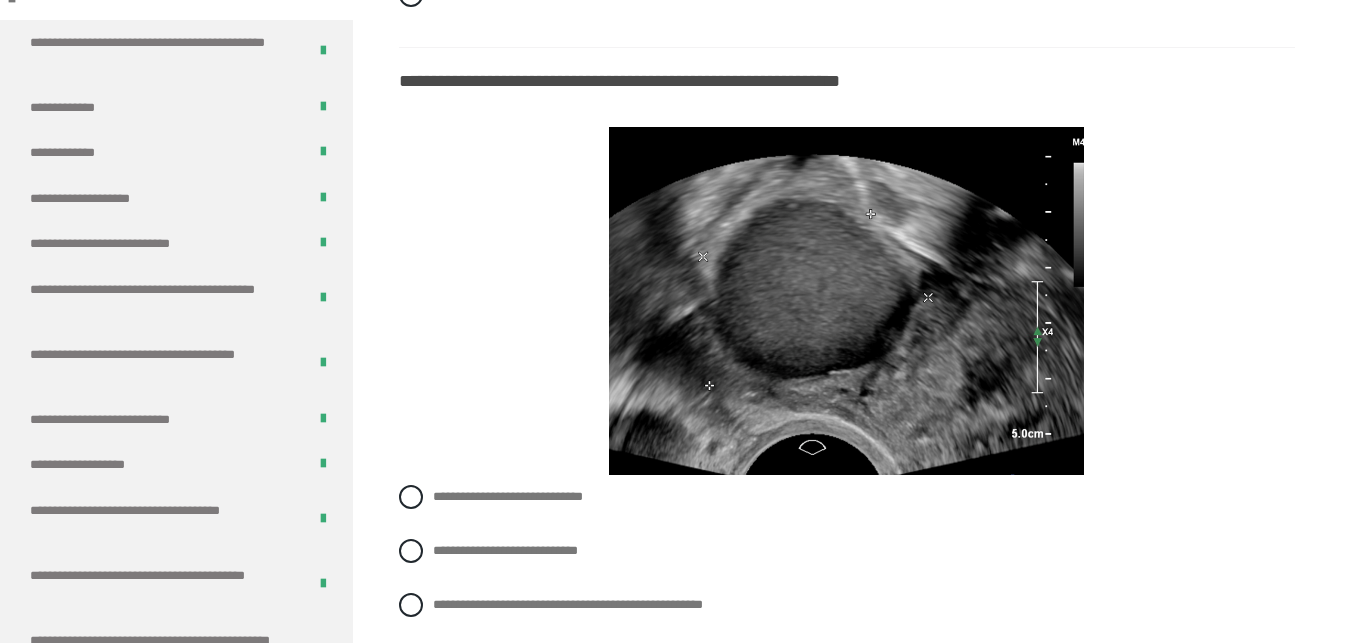 scroll, scrollTop: 3774, scrollLeft: 0, axis: vertical 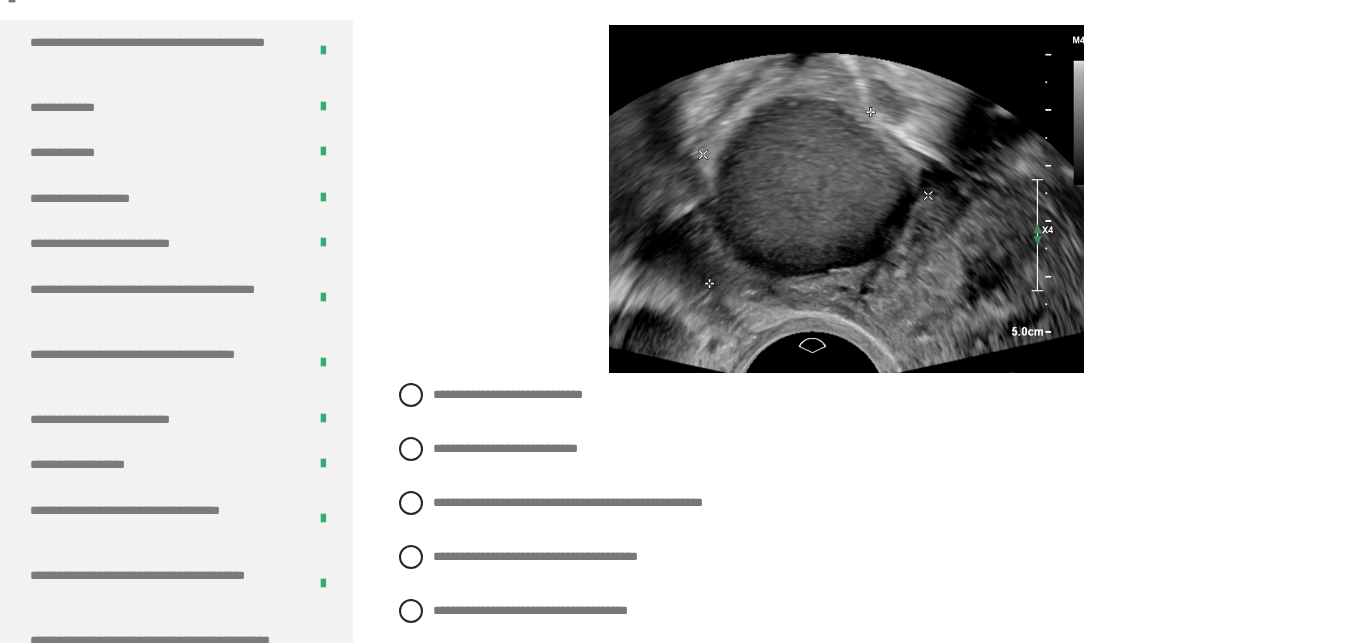 click on "**********" at bounding box center [568, 502] 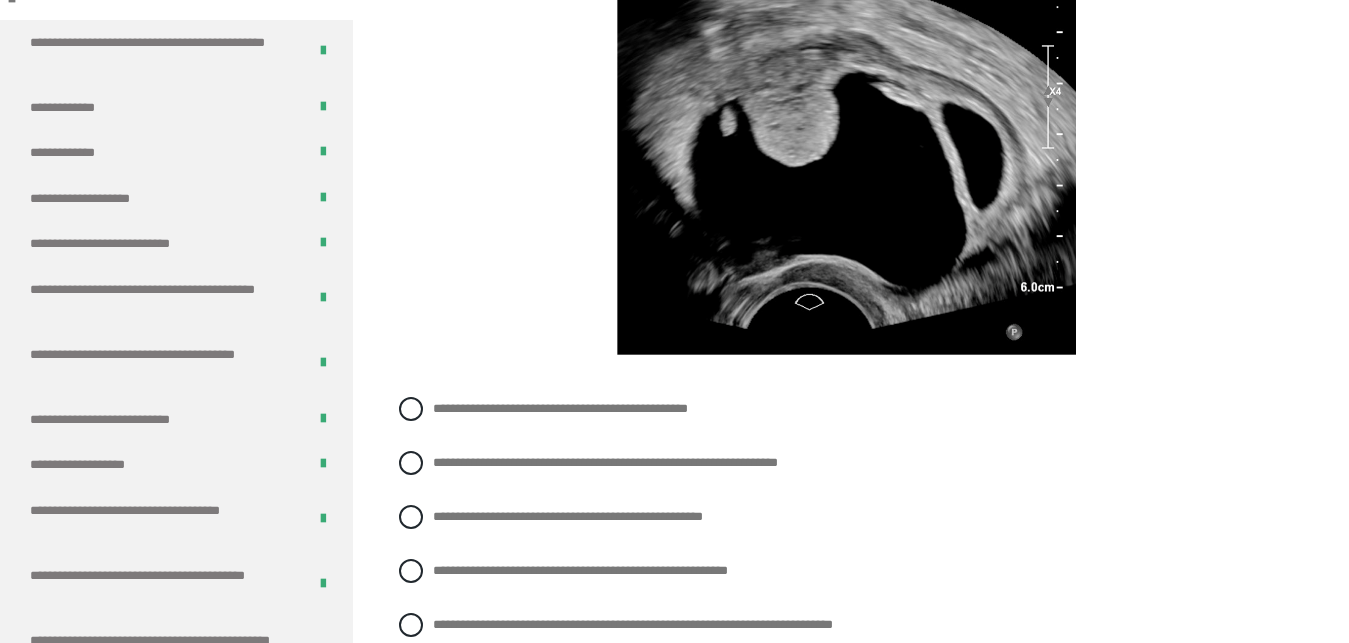 scroll, scrollTop: 4590, scrollLeft: 0, axis: vertical 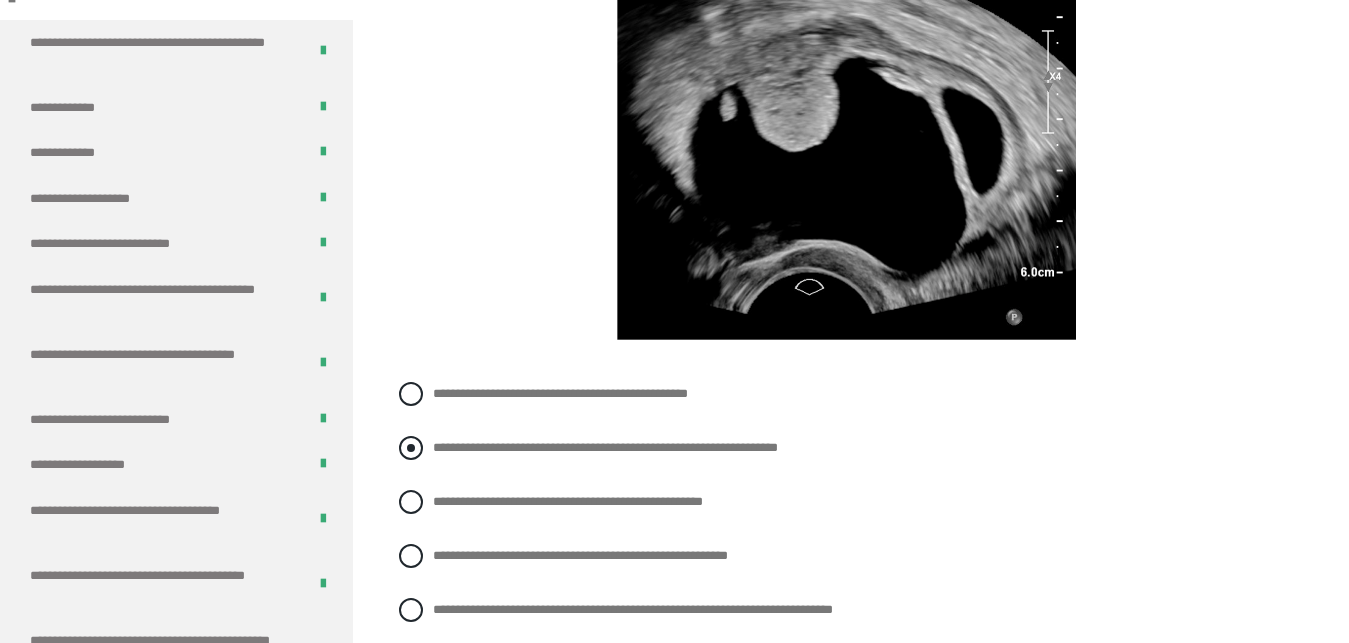 click on "**********" at bounding box center (605, 447) 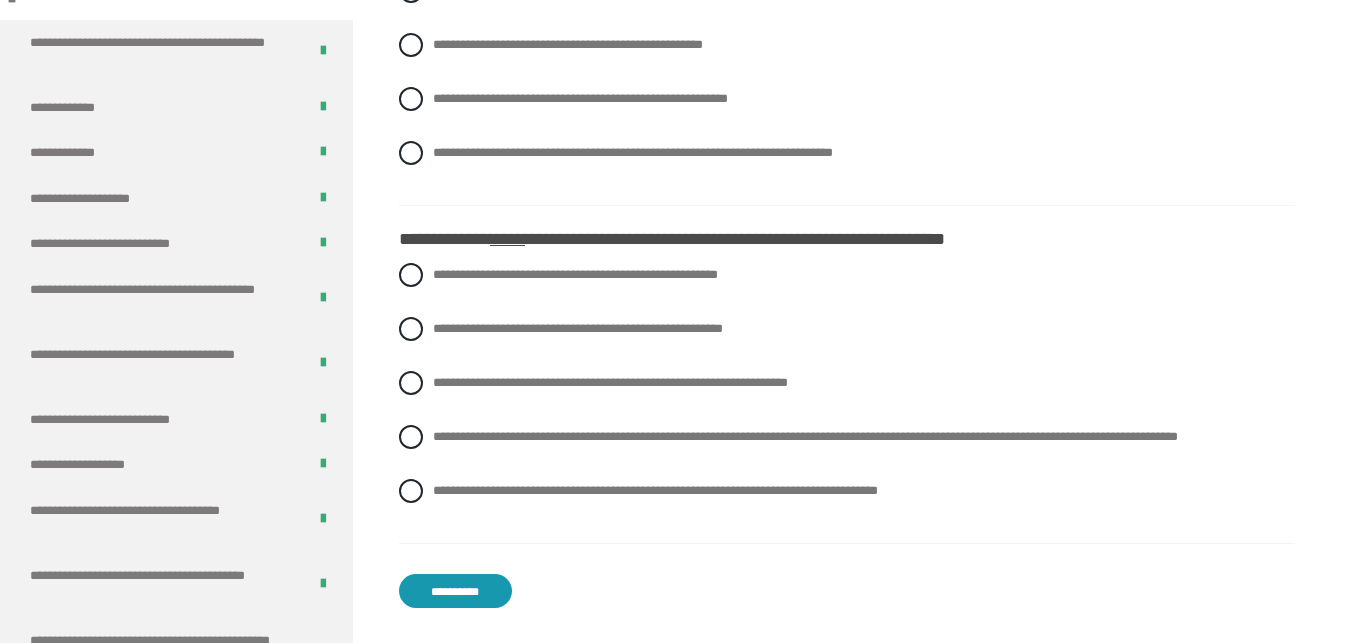 scroll, scrollTop: 5100, scrollLeft: 0, axis: vertical 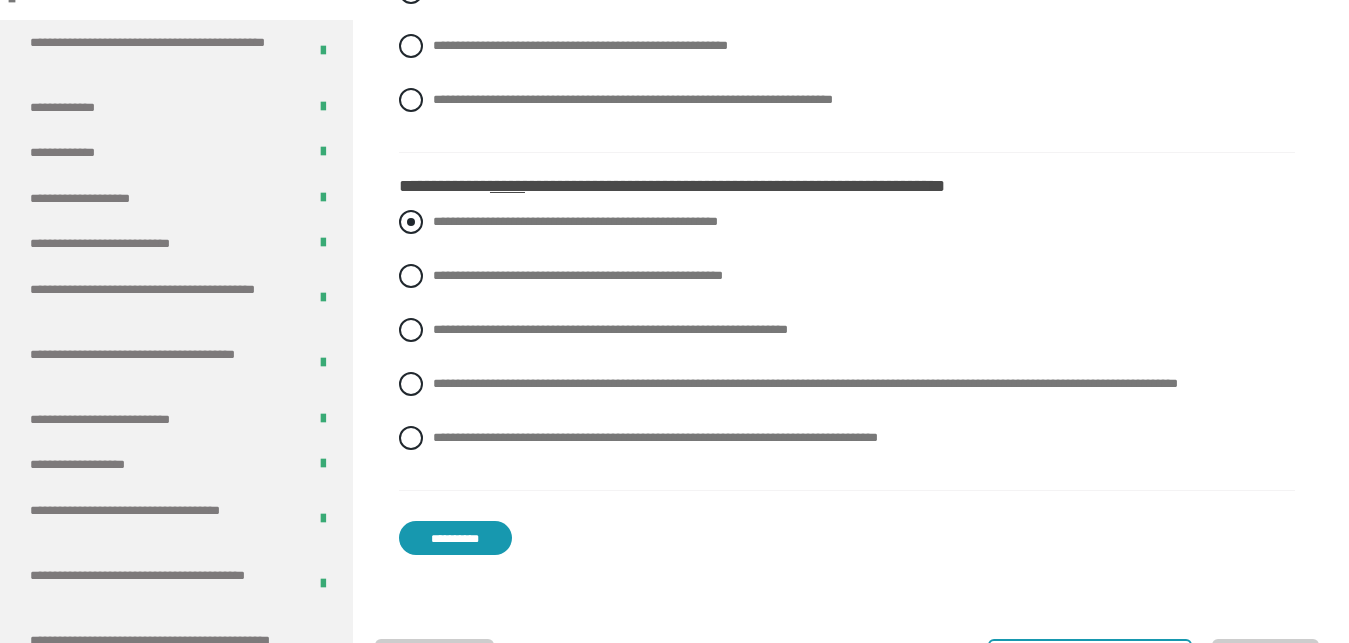 click on "**********" at bounding box center [575, 221] 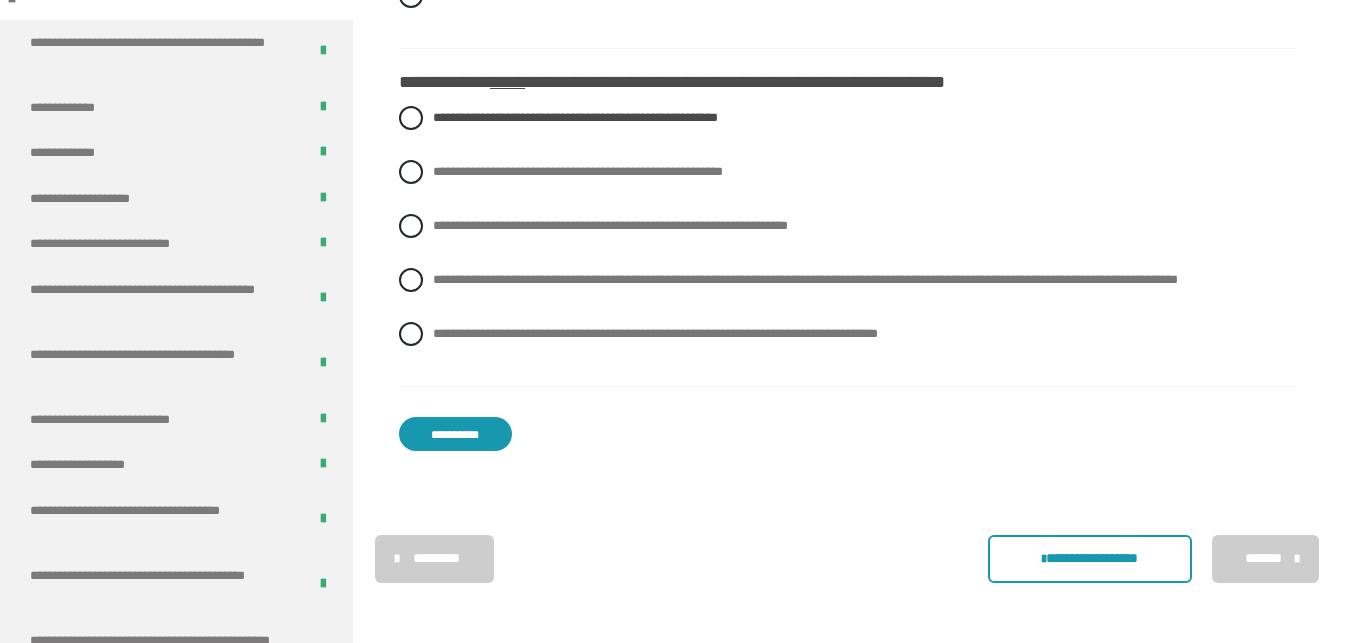 scroll, scrollTop: 5281, scrollLeft: 0, axis: vertical 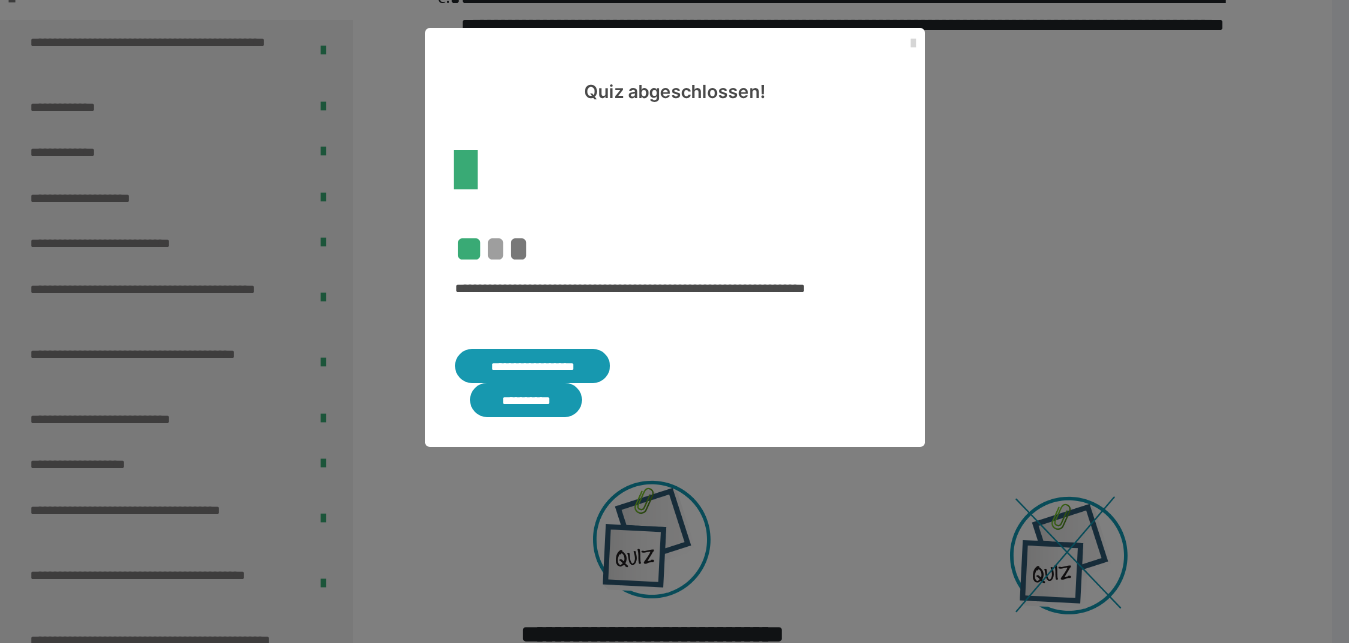 click at bounding box center [913, 44] 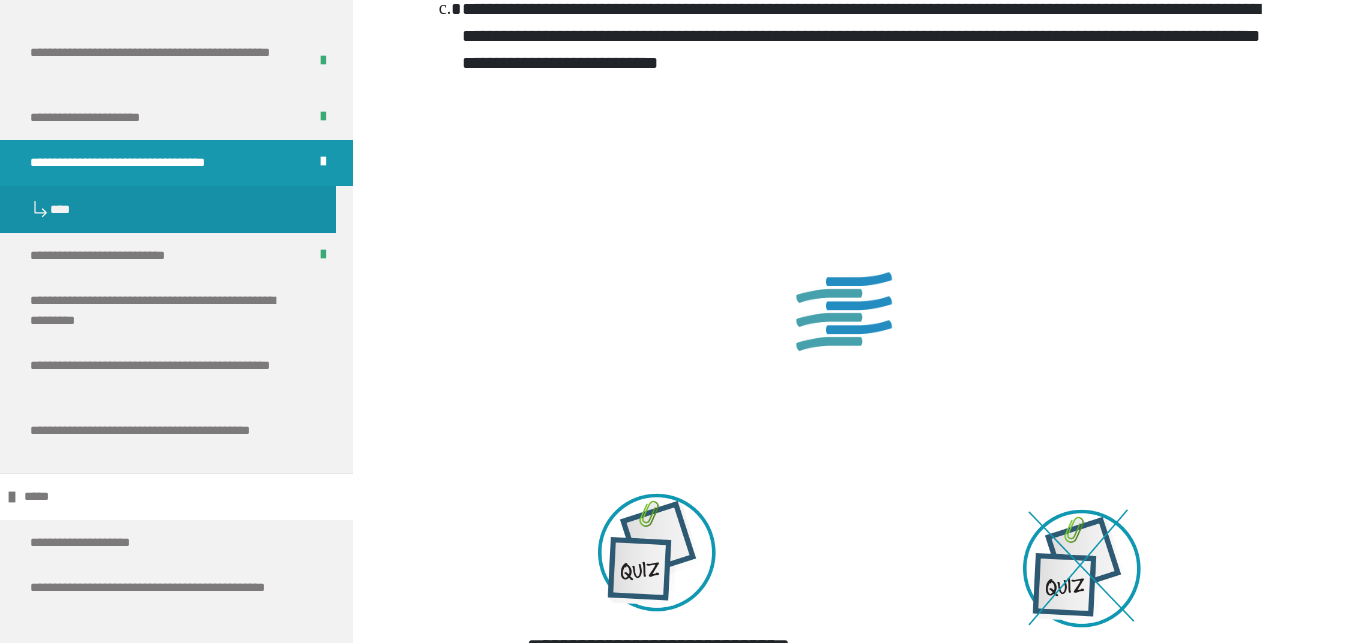 scroll, scrollTop: 2784, scrollLeft: 0, axis: vertical 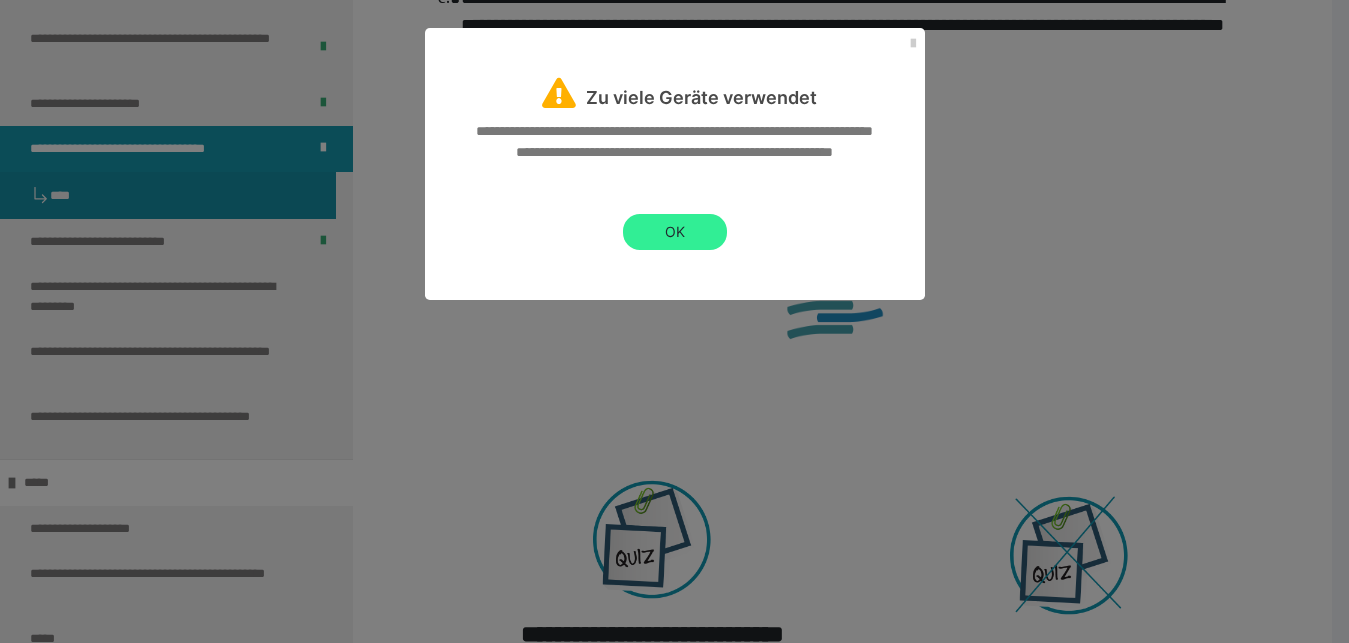 click on "OK" at bounding box center [675, 232] 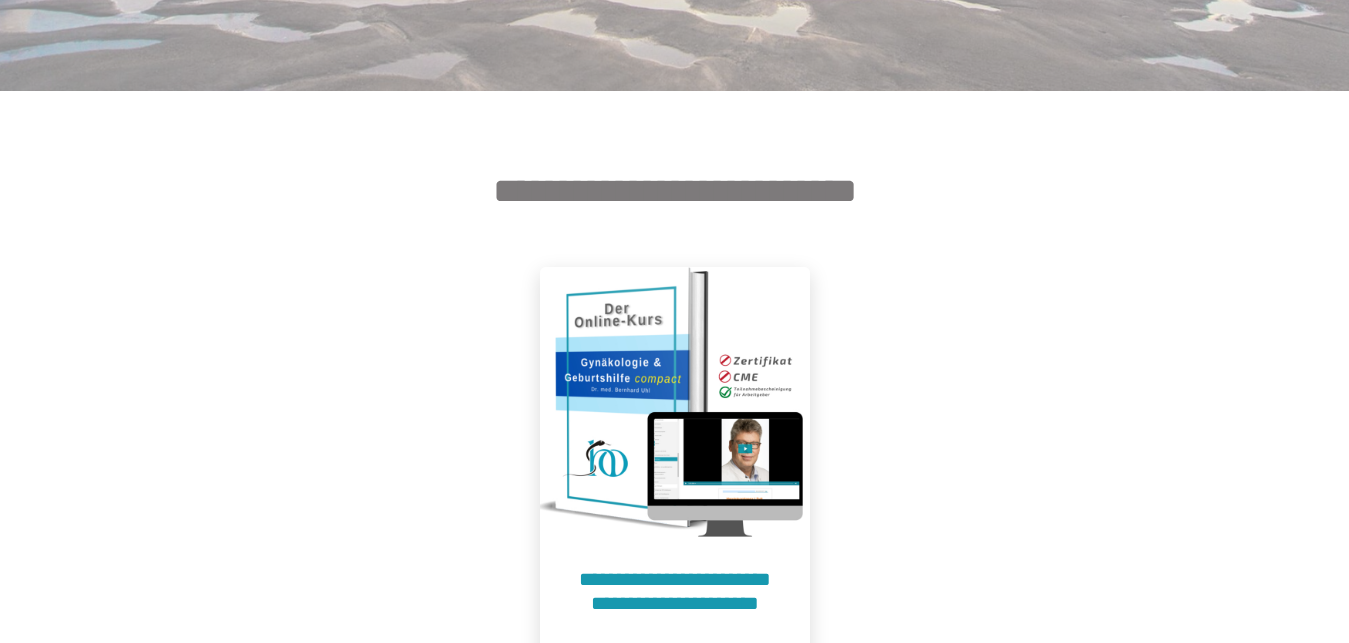 scroll, scrollTop: 612, scrollLeft: 0, axis: vertical 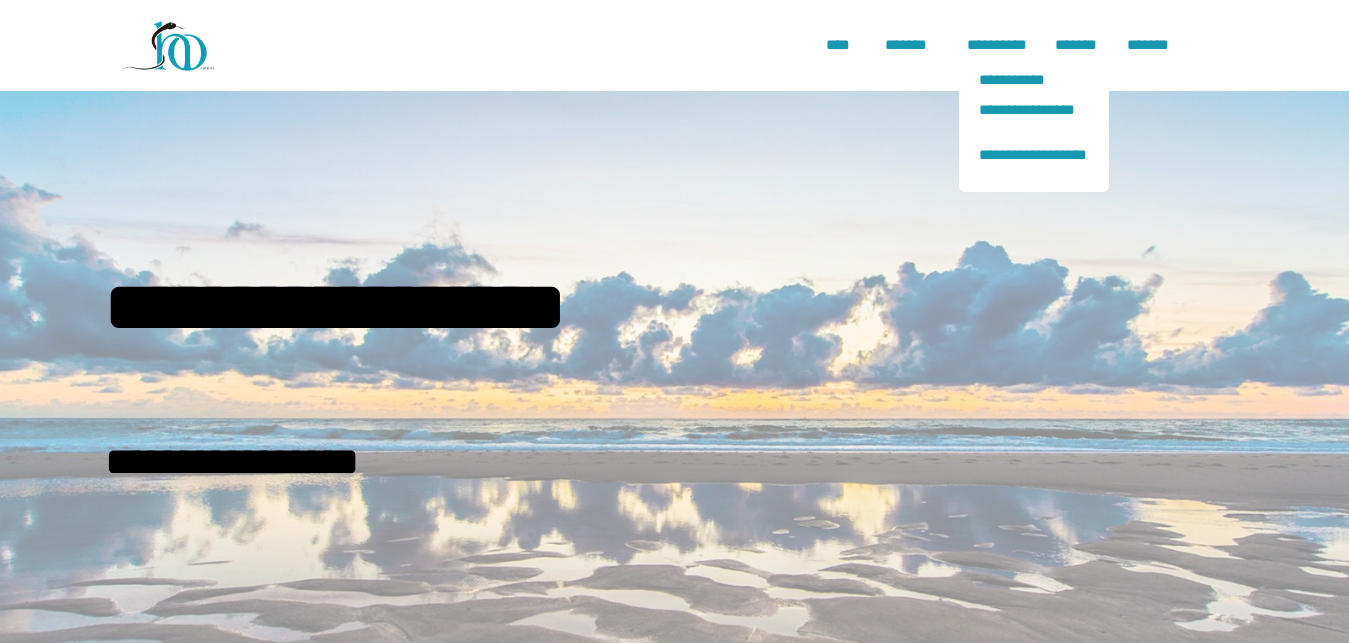 click on "**********" at bounding box center (1034, 124) 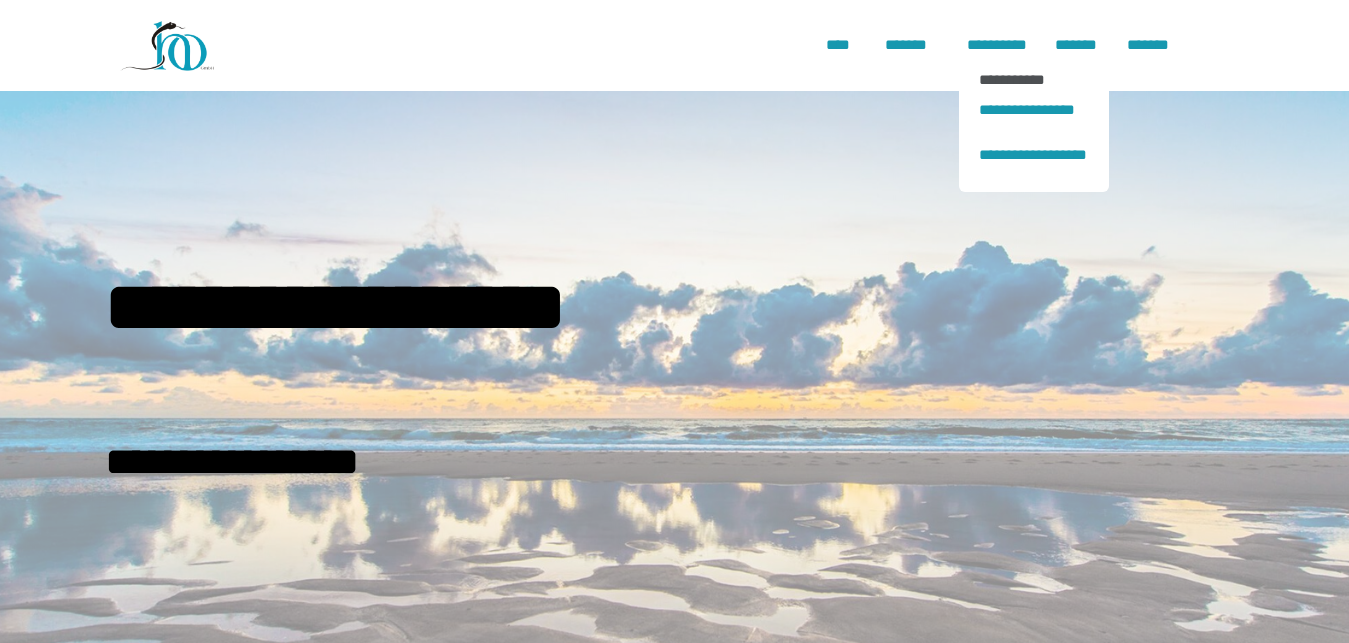 click on "**********" at bounding box center [1034, 79] 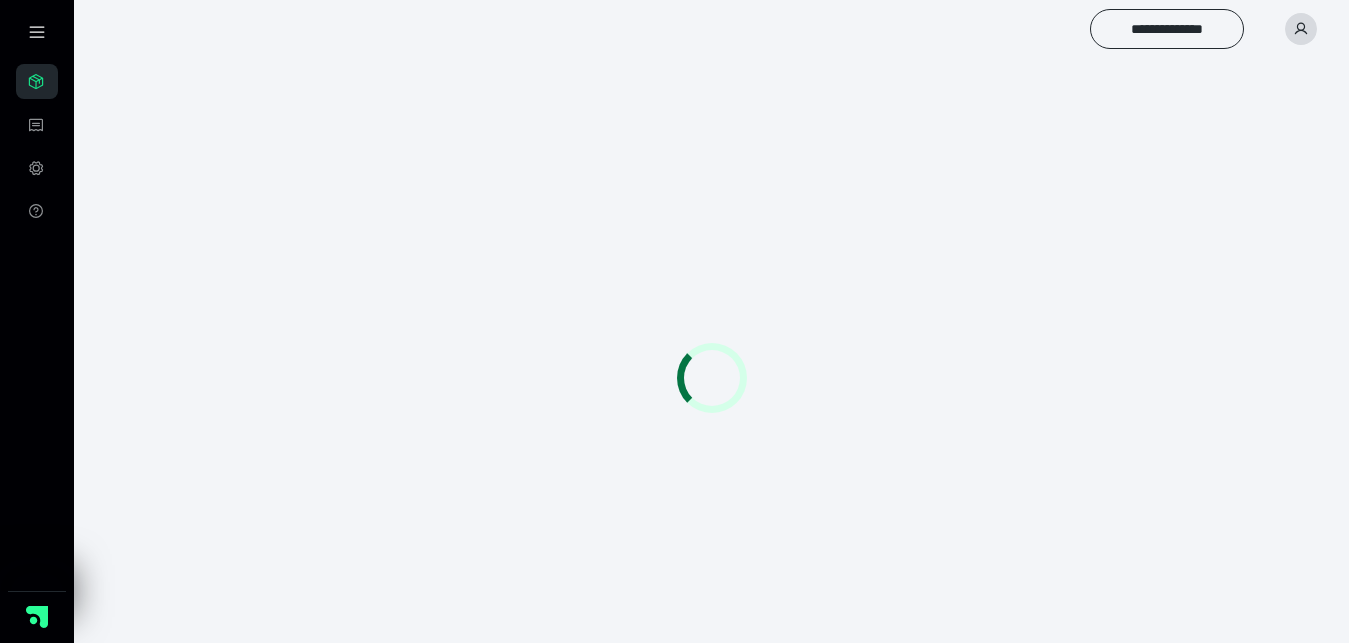 scroll, scrollTop: 0, scrollLeft: 0, axis: both 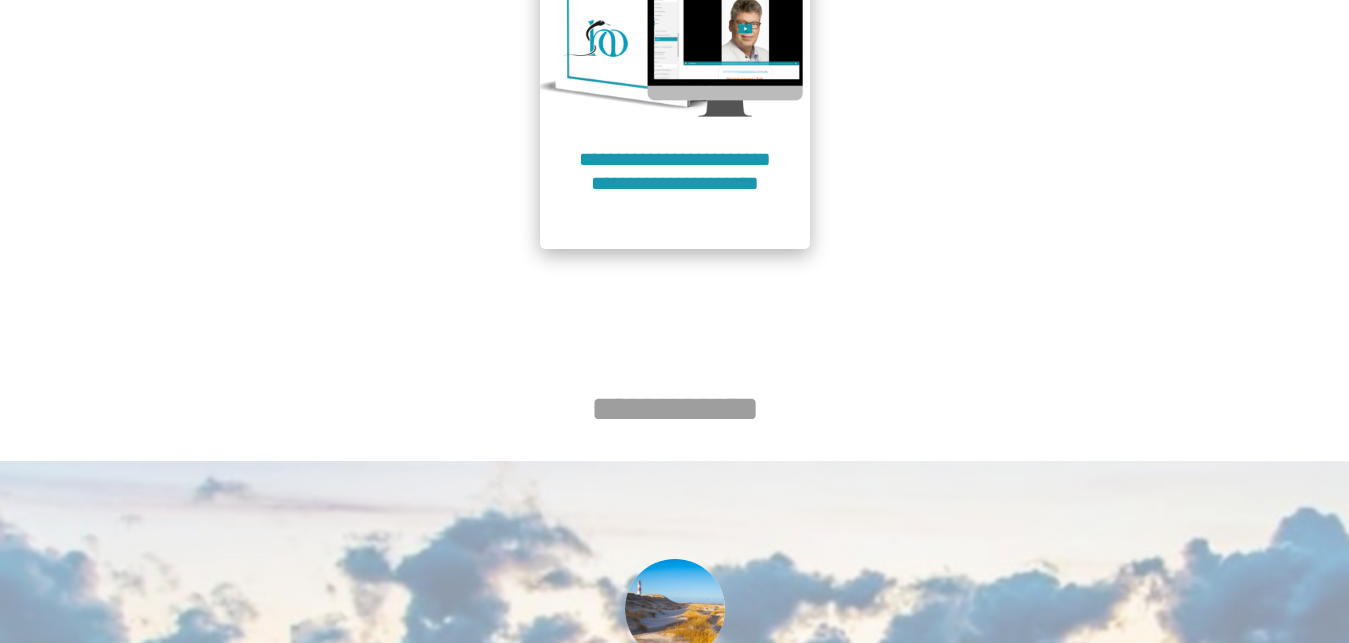 click on "**********" at bounding box center [675, 183] 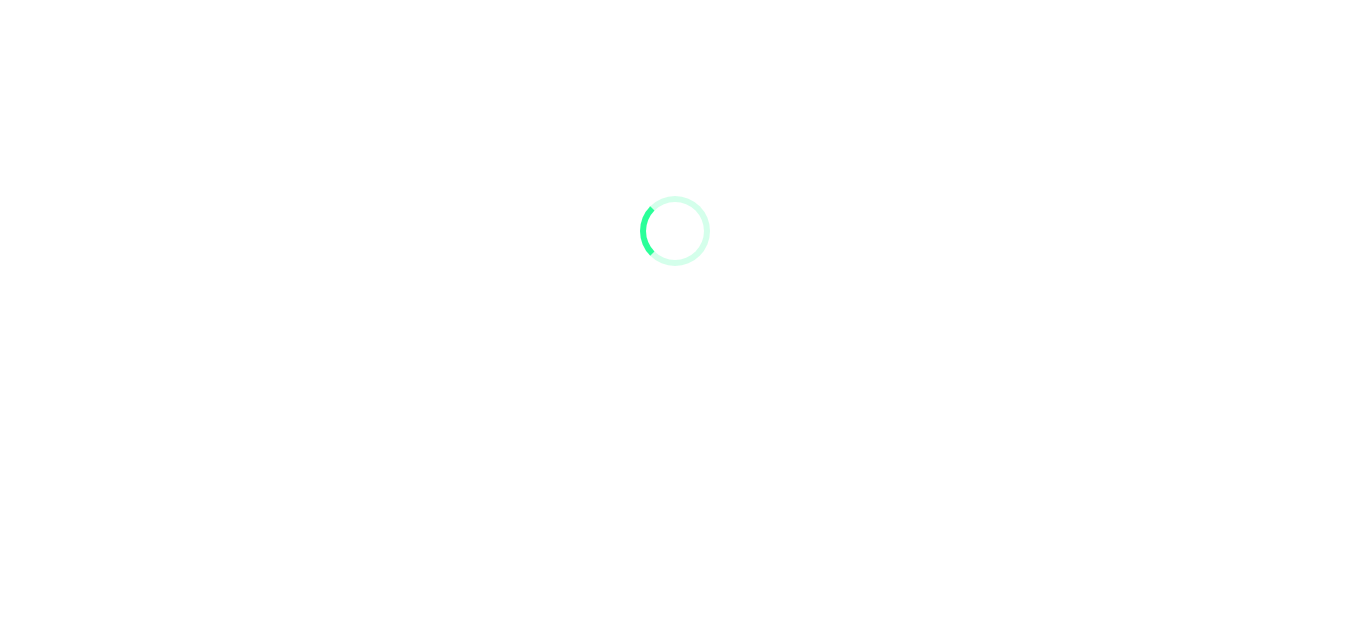 scroll, scrollTop: 91, scrollLeft: 0, axis: vertical 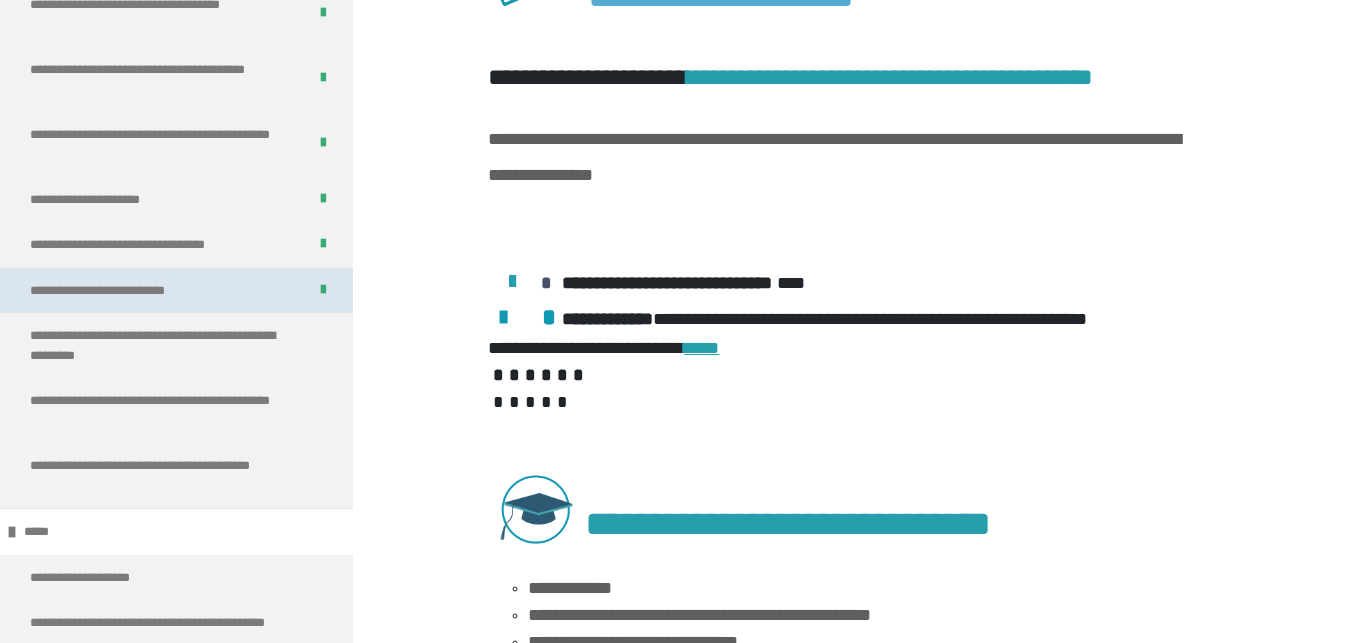 click on "**********" at bounding box center (129, 291) 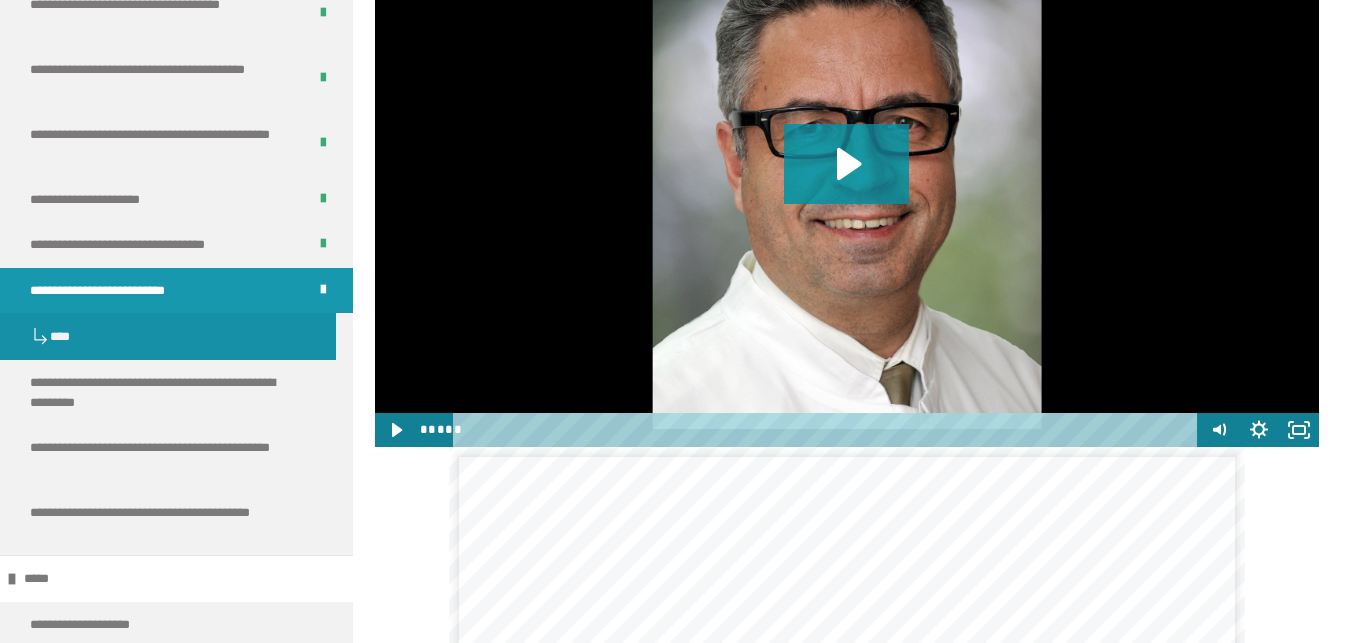 scroll, scrollTop: 442, scrollLeft: 0, axis: vertical 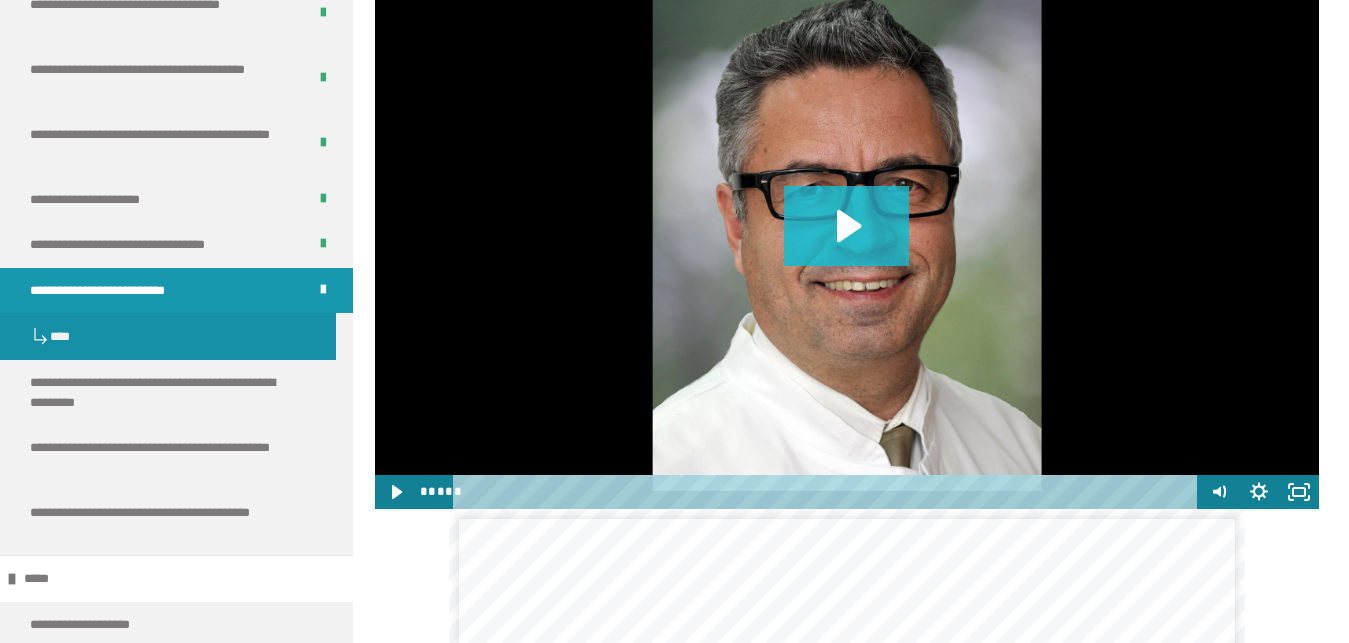 click 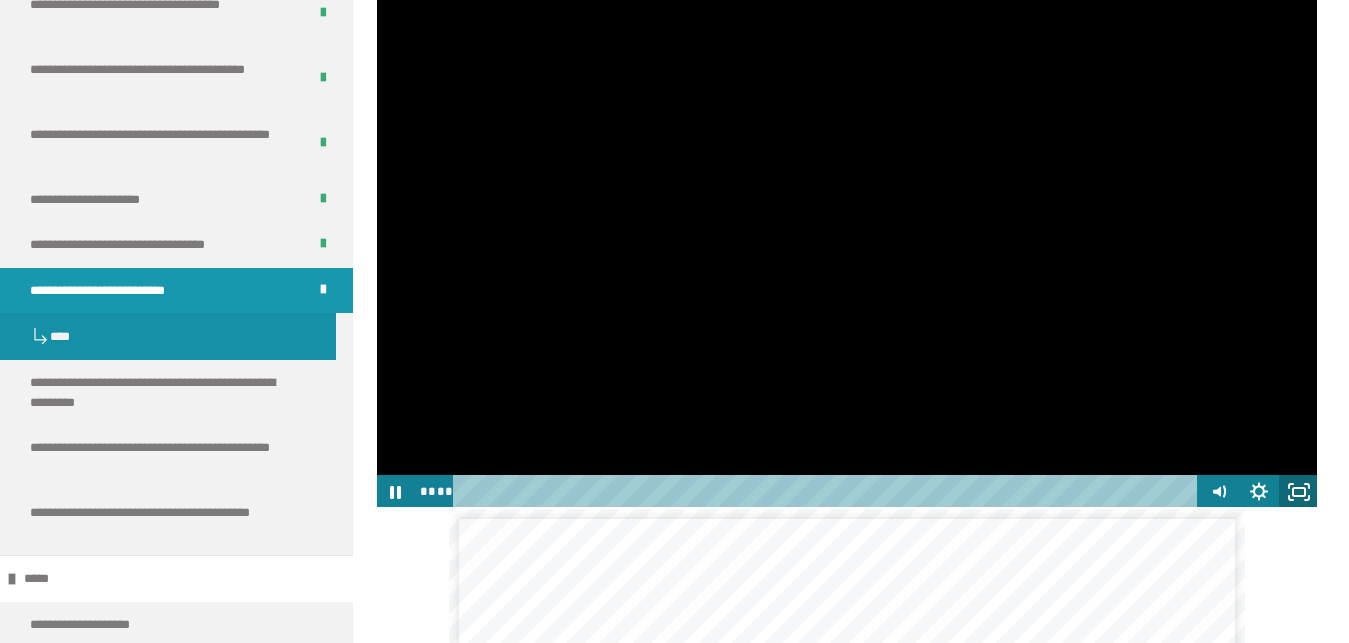 click 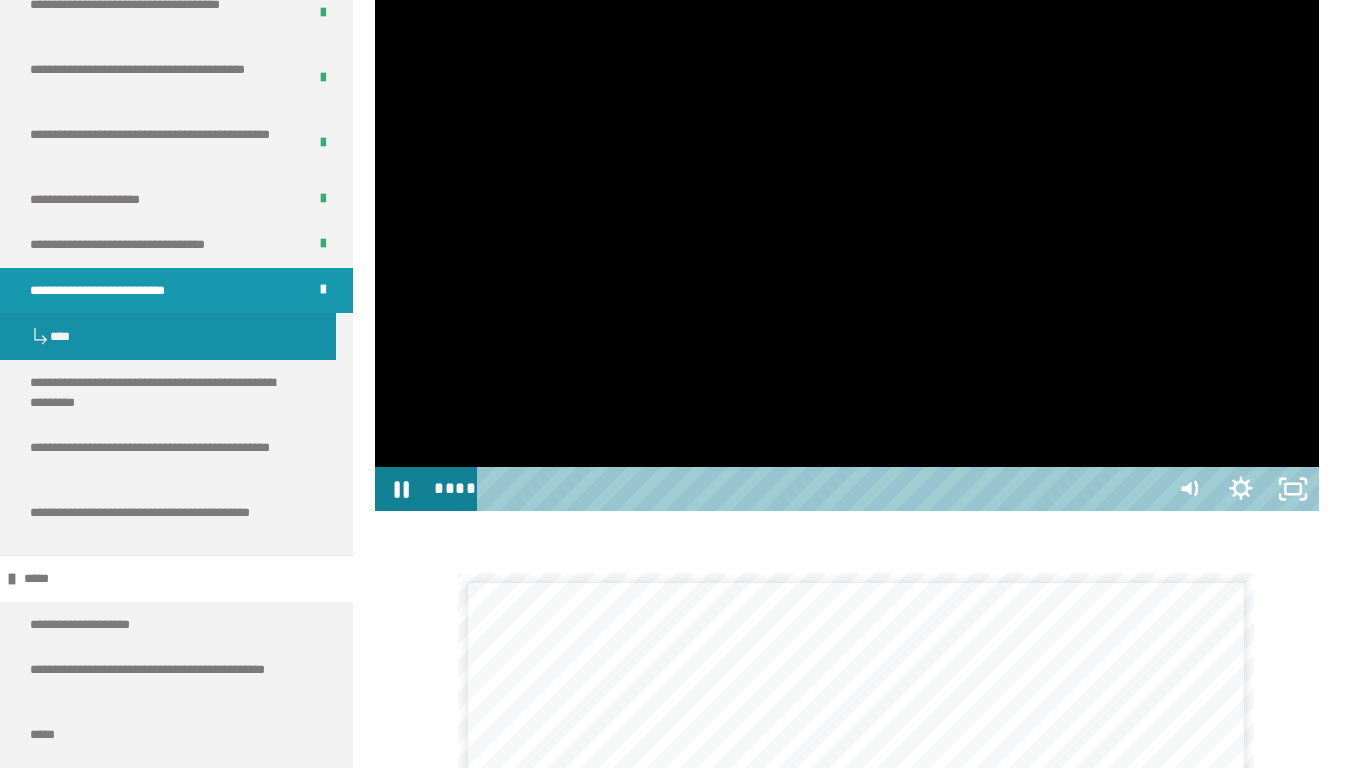 type 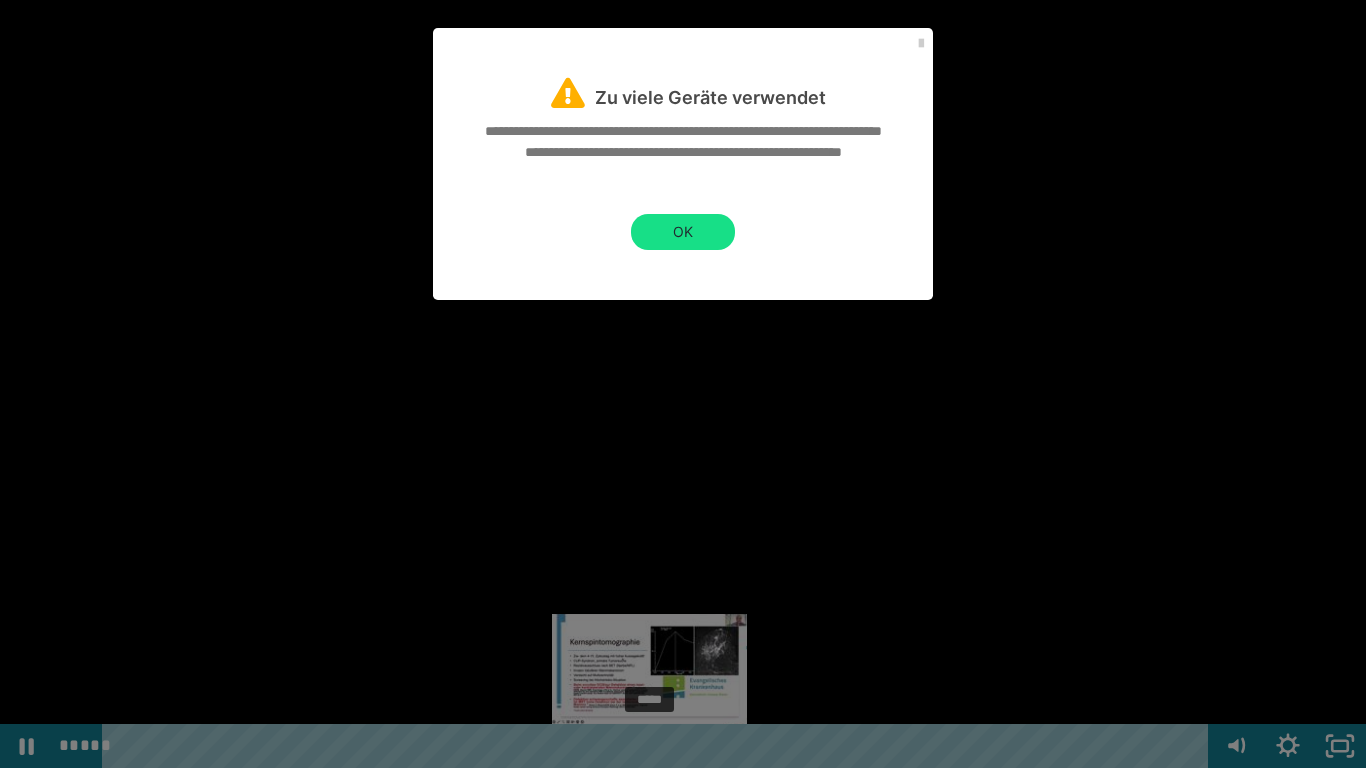 click on "*****" at bounding box center (659, 746) 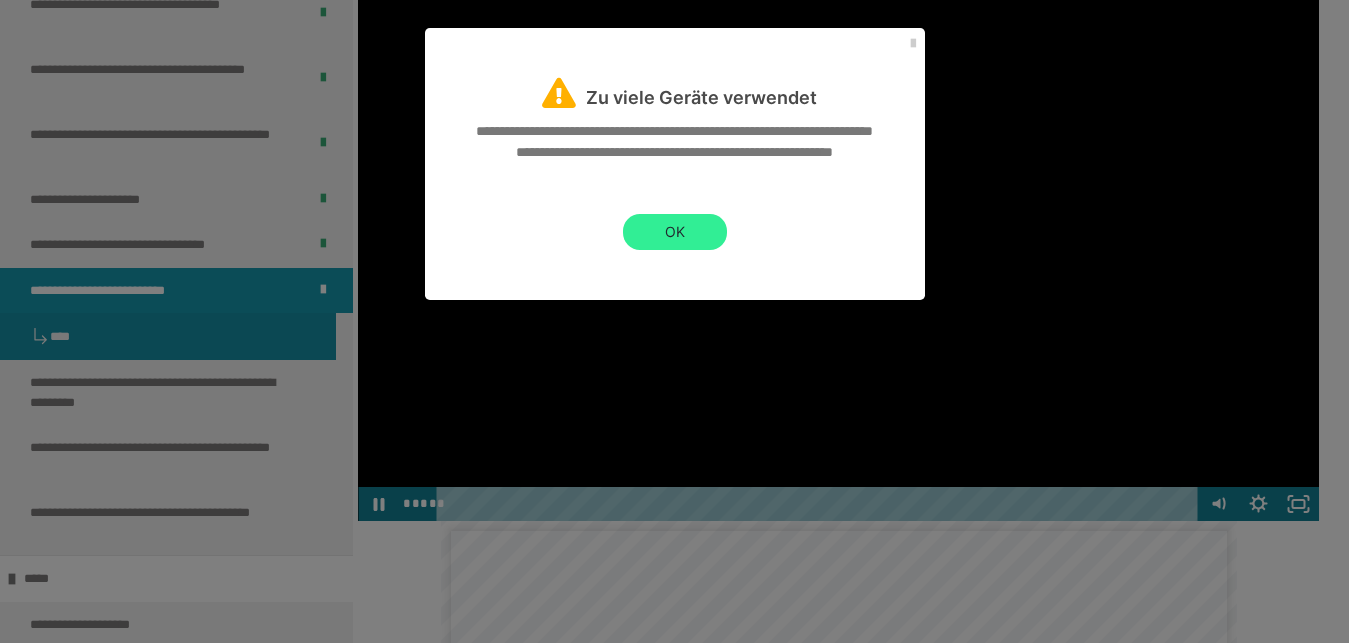 click on "OK" at bounding box center [675, 232] 